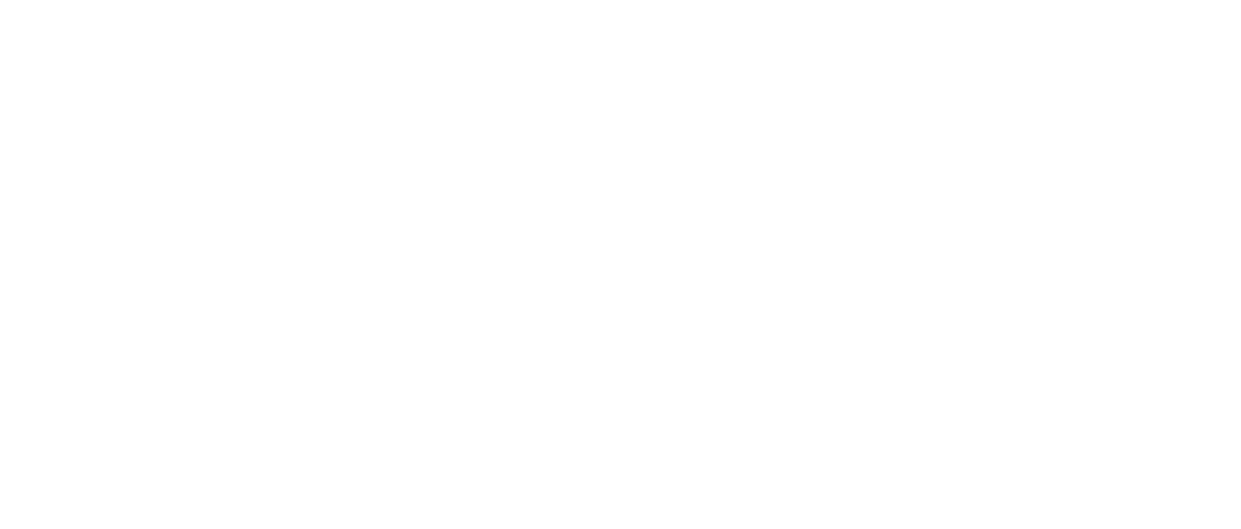 scroll, scrollTop: 0, scrollLeft: 0, axis: both 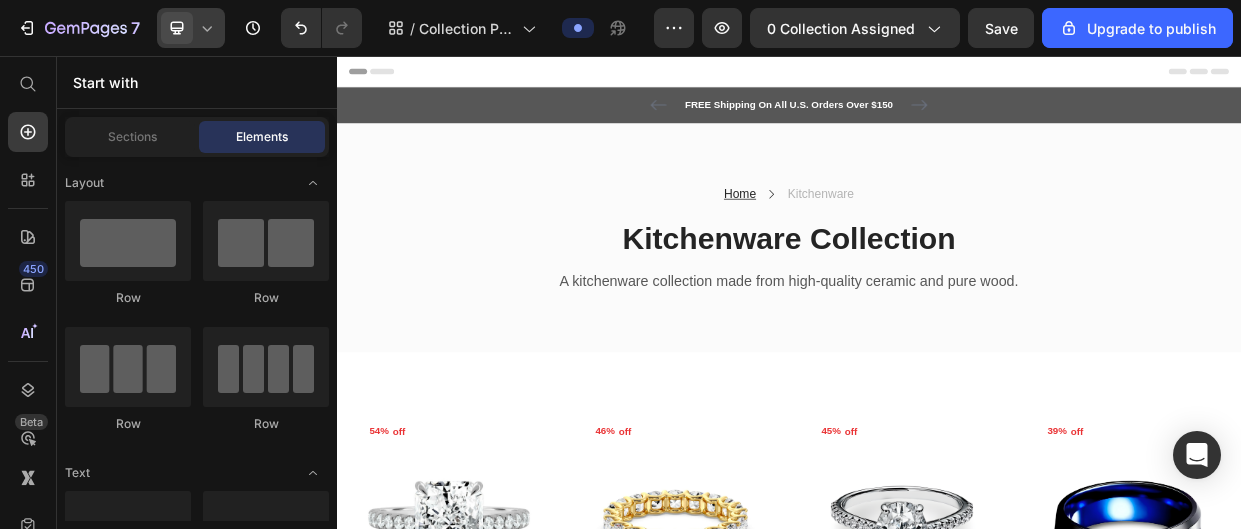 click 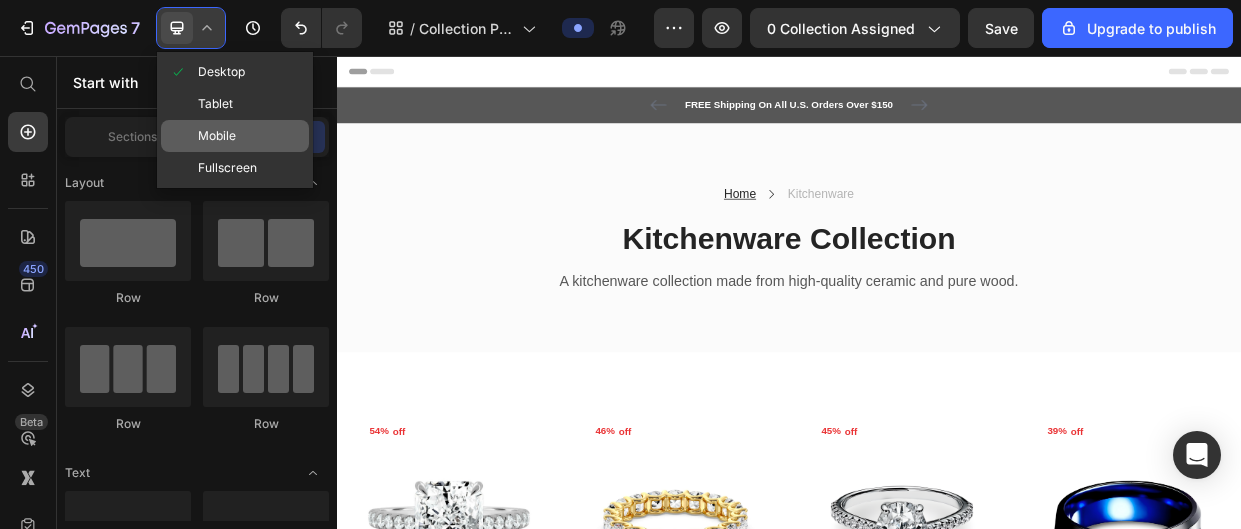 click on "Mobile" at bounding box center (217, 136) 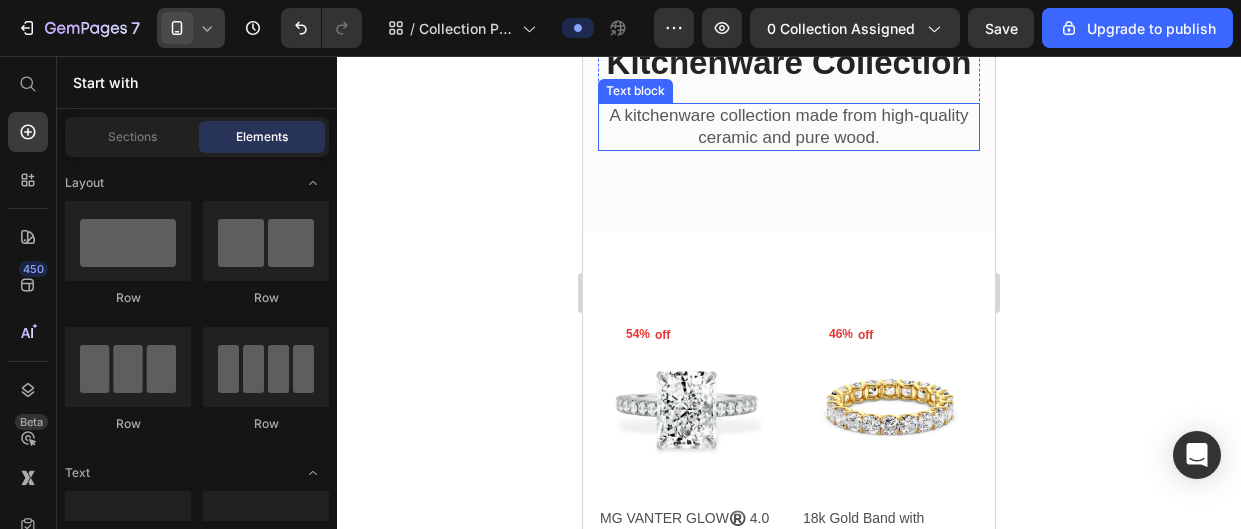 scroll, scrollTop: 0, scrollLeft: 0, axis: both 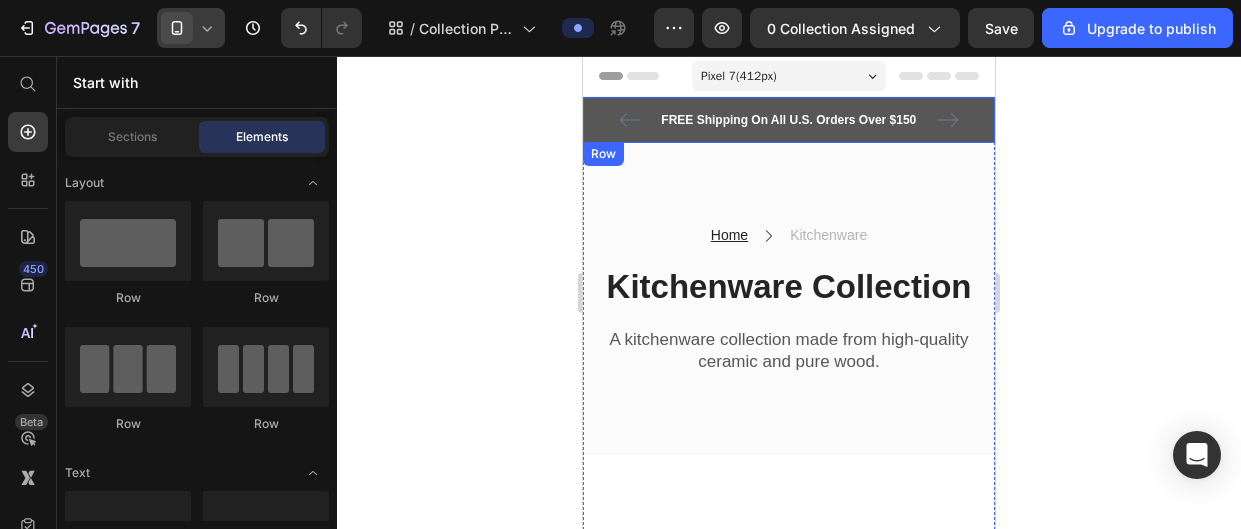click on "FREE Shipping On All U.S. Orders Over $150 Text block 5000+ Text block Icon Icon Icon Icon Icon Icon Icon List Hoz REVIEWS Text block Row 60-DAY FREE RETURNS Text block Carousel Row Row" at bounding box center [789, 120] 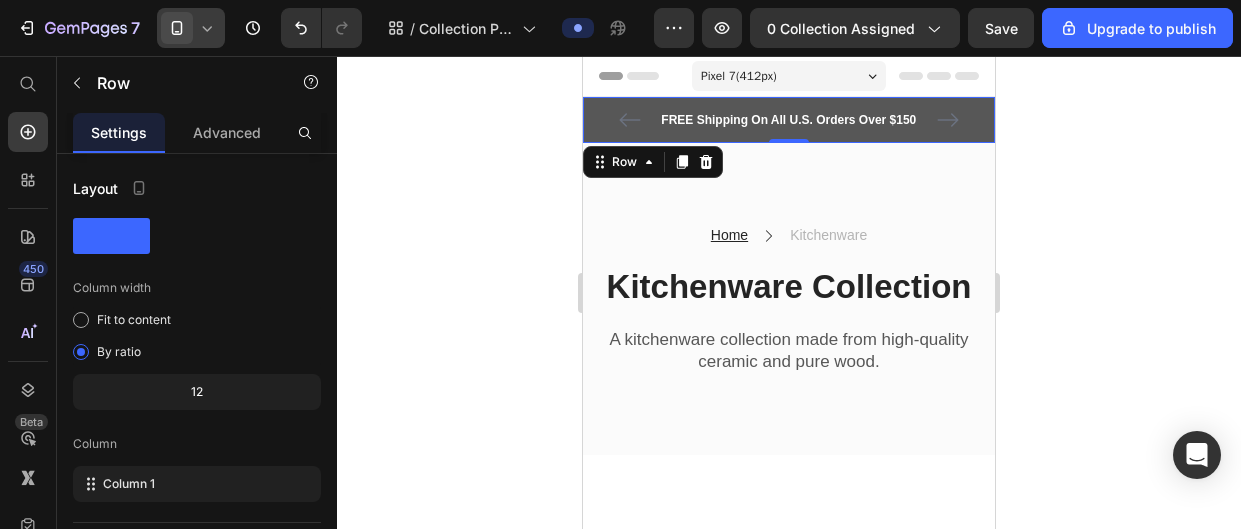 click on "FREE Shipping On All U.S. Orders Over $150 Text block 5000+ Text block                Icon                Icon                Icon                Icon                Icon Icon List Hoz REVIEWS Text block Row 60-DAY FREE RETURNS Text block
Carousel Row Row   0" at bounding box center [789, 120] 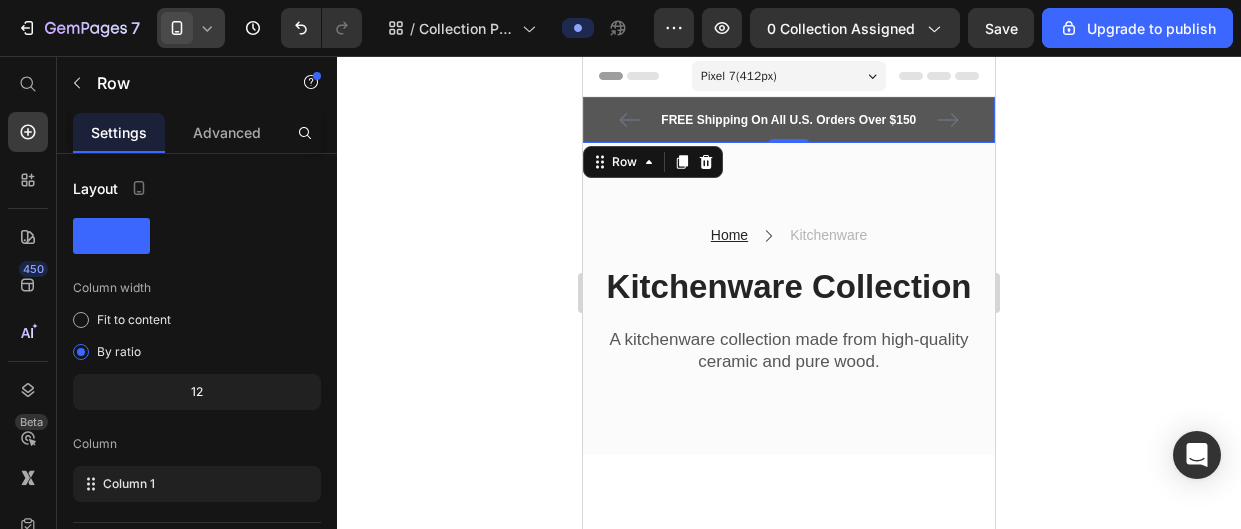 drag, startPoint x: 706, startPoint y: 163, endPoint x: 719, endPoint y: 157, distance: 14.3178215 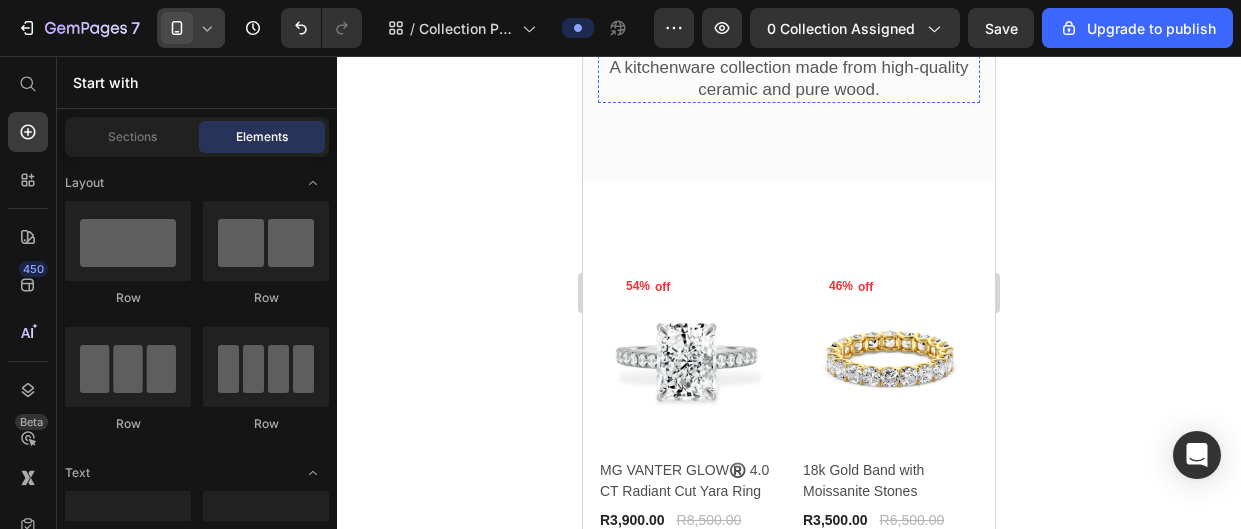 scroll, scrollTop: 447, scrollLeft: 0, axis: vertical 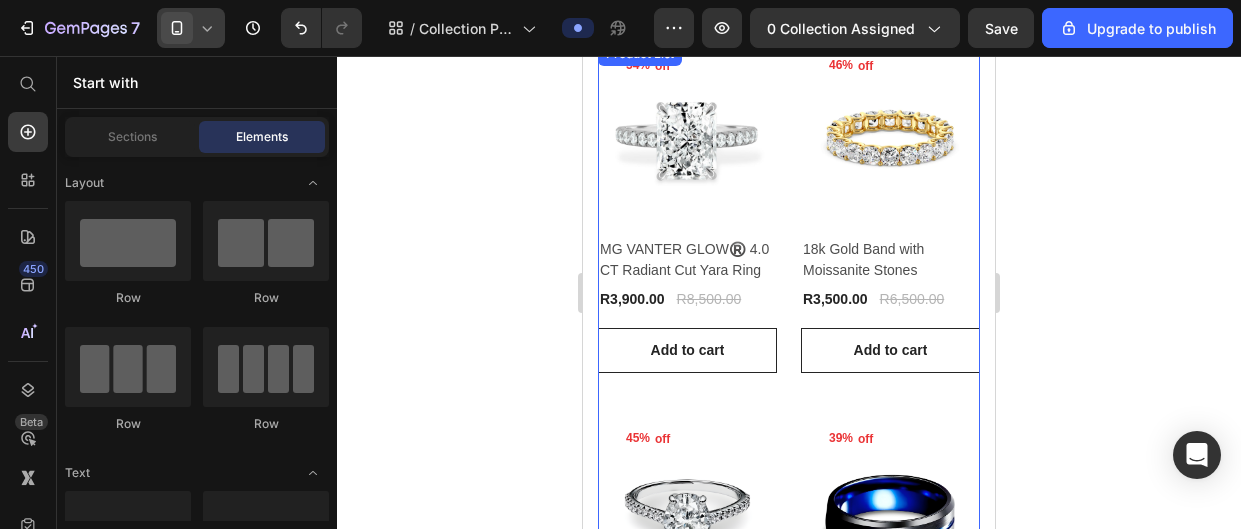 drag, startPoint x: 792, startPoint y: 226, endPoint x: 955, endPoint y: 145, distance: 182.01648 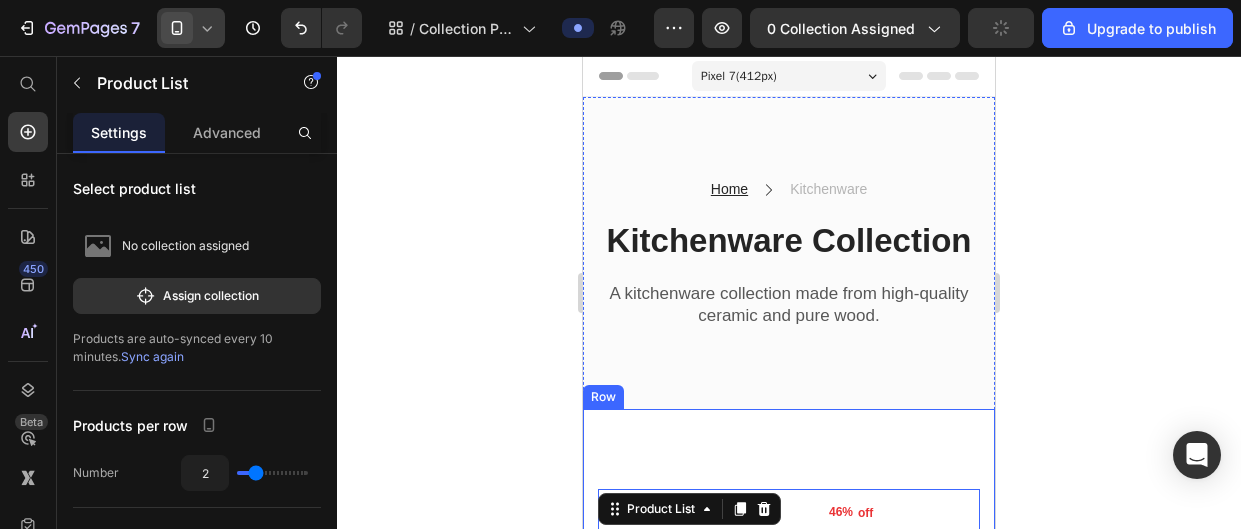 scroll, scrollTop: 111, scrollLeft: 0, axis: vertical 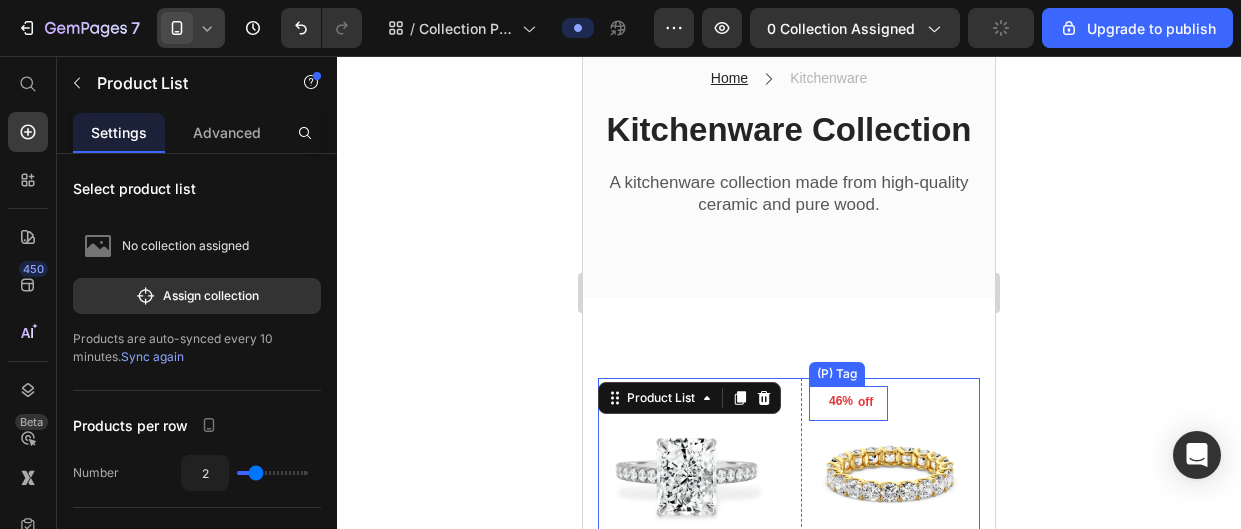 click on "46%" at bounding box center [638, 401] 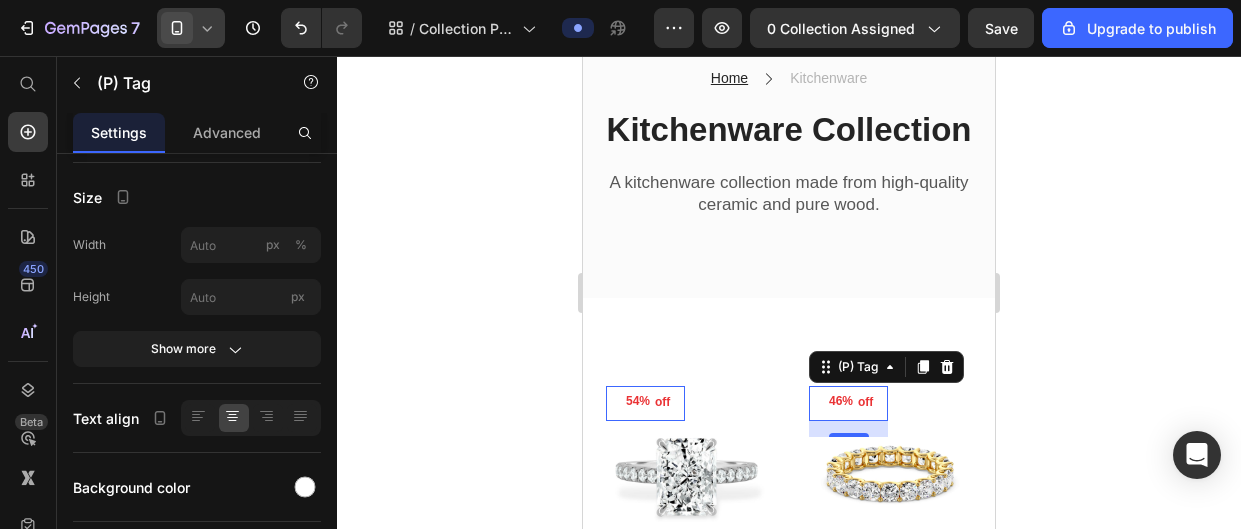 scroll, scrollTop: 980, scrollLeft: 0, axis: vertical 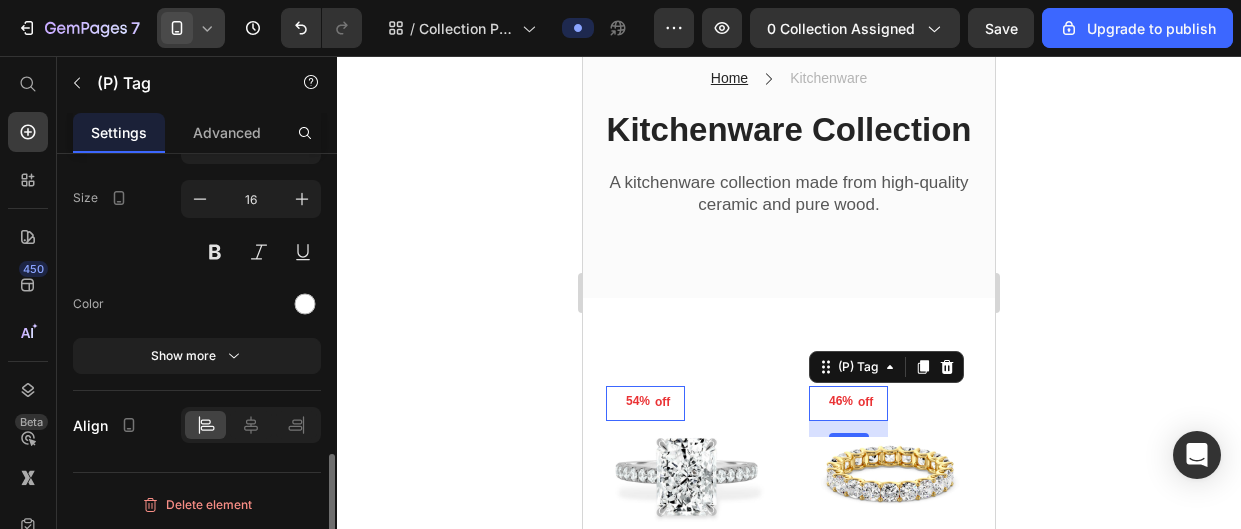 click on "Delete element" at bounding box center [197, 505] 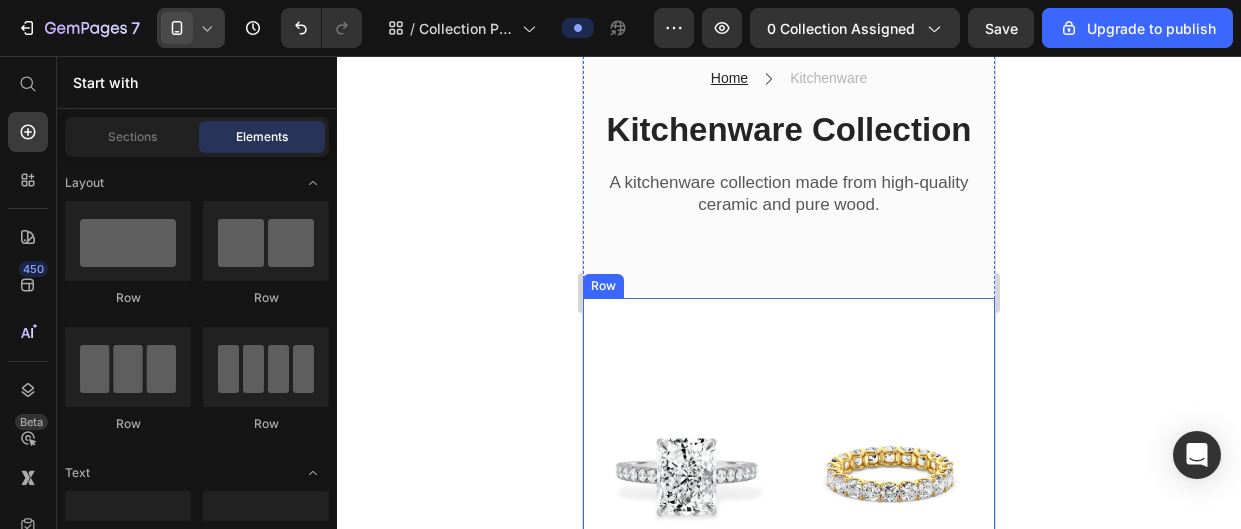 click on "Product Images & Gallery Row MG VANTER GLOW®️ 4.0 CT Radiant Cut Yara Ring (P) Title R3,900.00 (P) Price R8,500.00 (P) Price Row Row Add to cart (P) Cart Button Product Images & Gallery Row 18k Gold Band with Moissanite Stones (P) Title R3,500.00 (P) Price R6,500.00 (P) Price Row Row Add to cart (P) Cart Button Product Images & Gallery Row MG OLYSSIA®3.0 CT Oval Cut Ring (P) Title R3,600.00 (P) Price R6,500.00 (P) Price Row Row Add to cart (P) Cart Button Product Images & Gallery Row The Monarch Tungsten Carbide Band (P) Title R1,100.00 (P) Price R1,800.00 (P) Price Row Row Add to cart (P) Cart Button Product Images & Gallery Row 3.0CT GOLD OVAL W/ HALF ETERNITY GOLD BAND (P) Title R5,400.00 (P) Price R9,400.00 (P) Price Row Row Add to cart (P) Cart Button Product Images & Gallery Row MG NUVEA®️ 2.0 CT RADIANT CUT W/ HIDDEN HALO (P) Title R3,100.00 (P) Price R6,500.00 (P) Price Row Row Add to cart (P) Cart Button Product Images & Gallery Row MG ELONGE®️ 2.0 CT PAVÈ EMMA OVAL CUT RING (P) Title Row" at bounding box center (789, 1518) 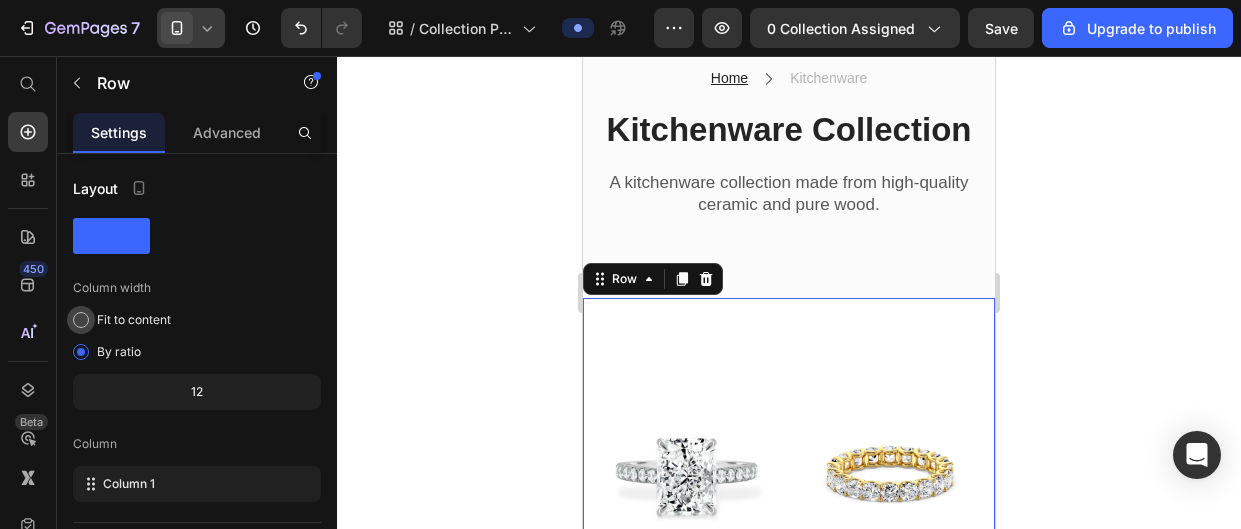 scroll, scrollTop: 383, scrollLeft: 0, axis: vertical 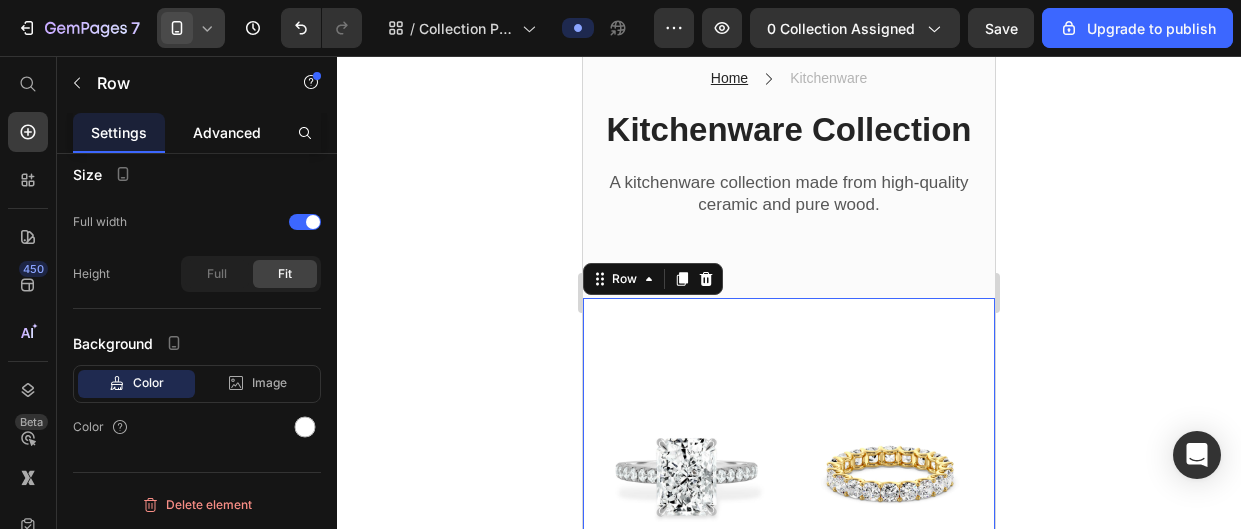 click on "Advanced" at bounding box center (227, 132) 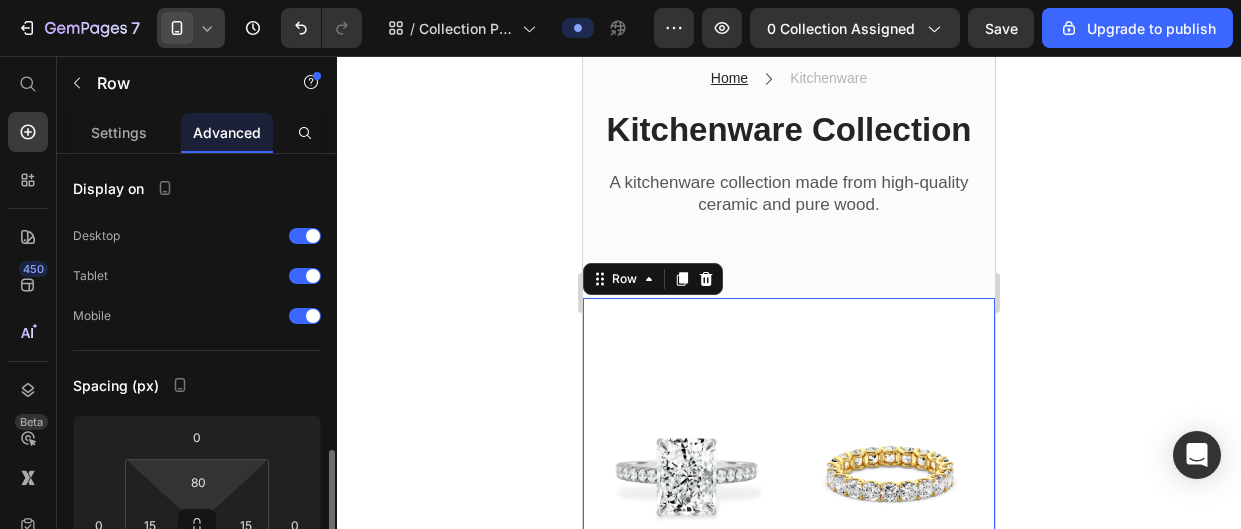 scroll, scrollTop: 223, scrollLeft: 0, axis: vertical 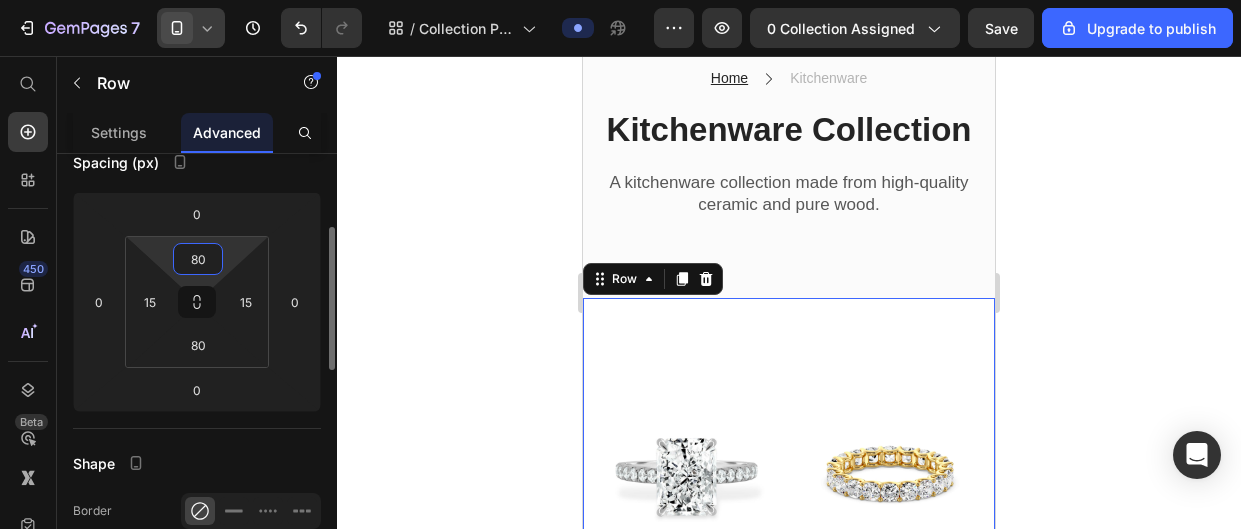 click on "80" at bounding box center (198, 259) 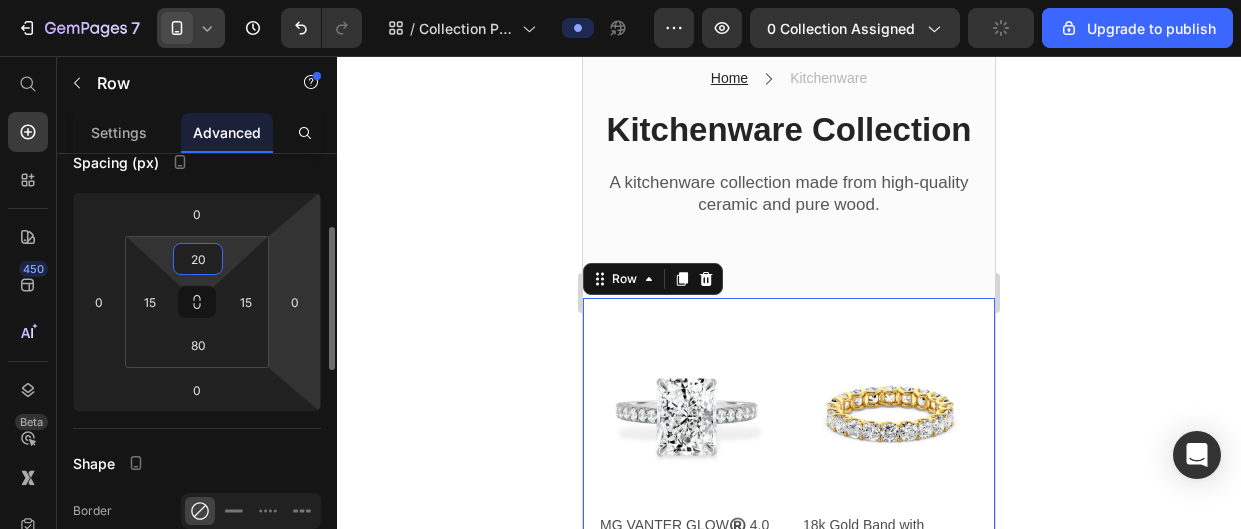 type on "2" 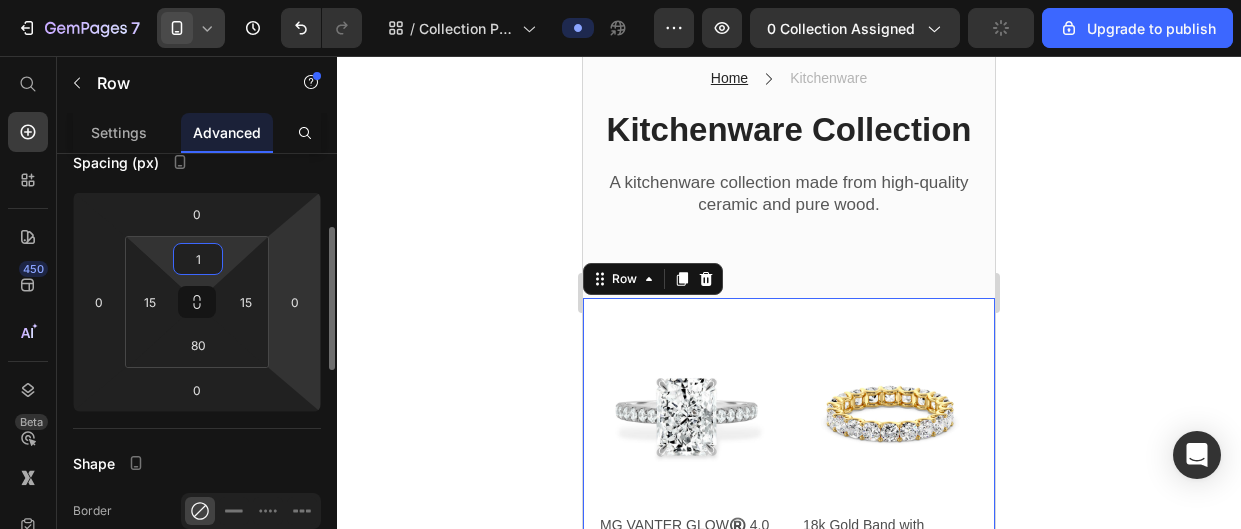 type on "10" 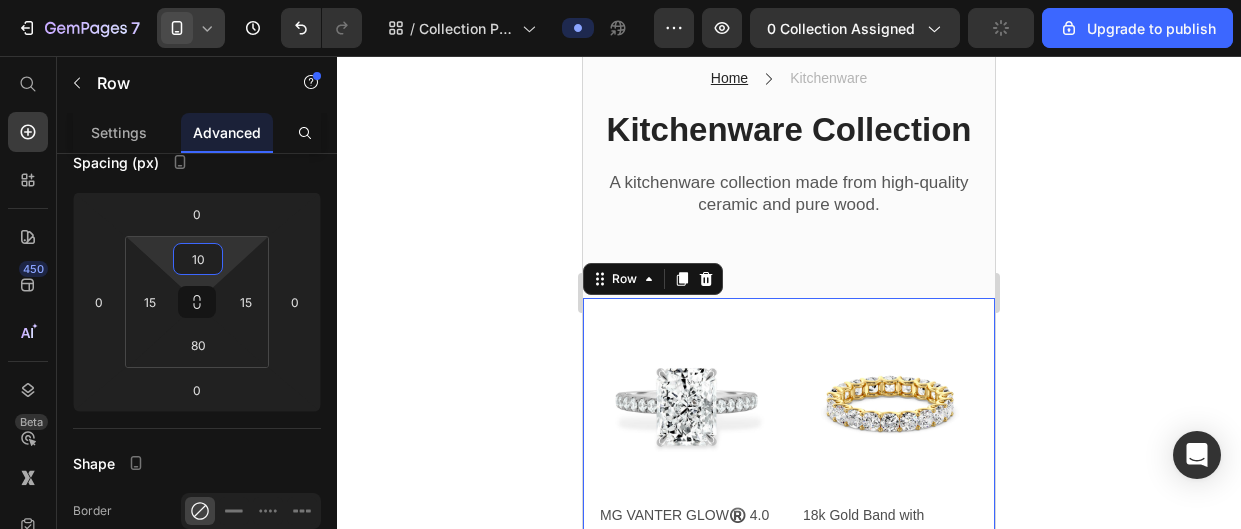click 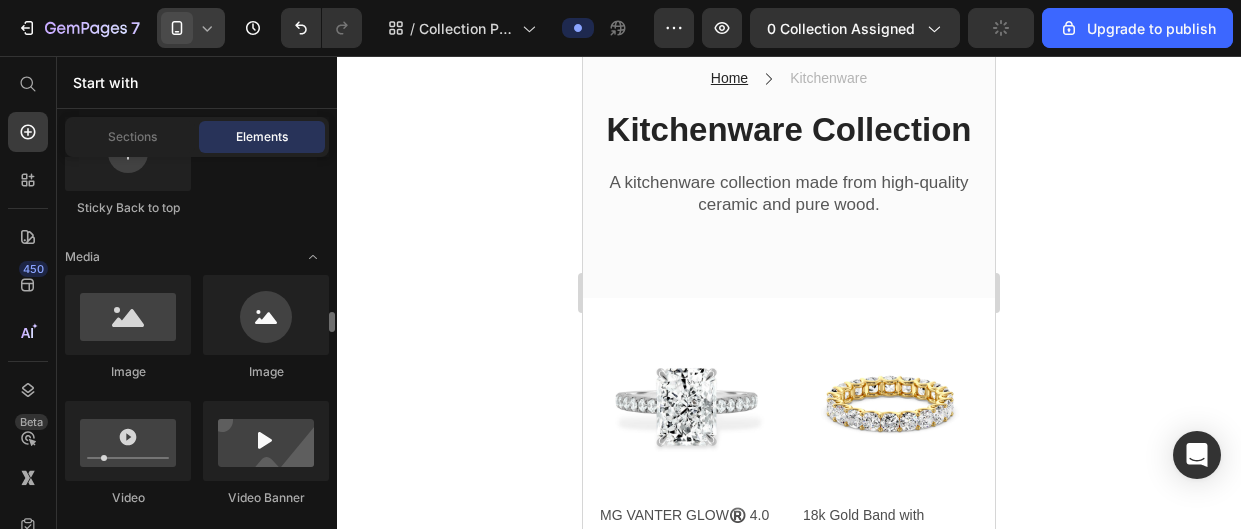 scroll, scrollTop: 782, scrollLeft: 0, axis: vertical 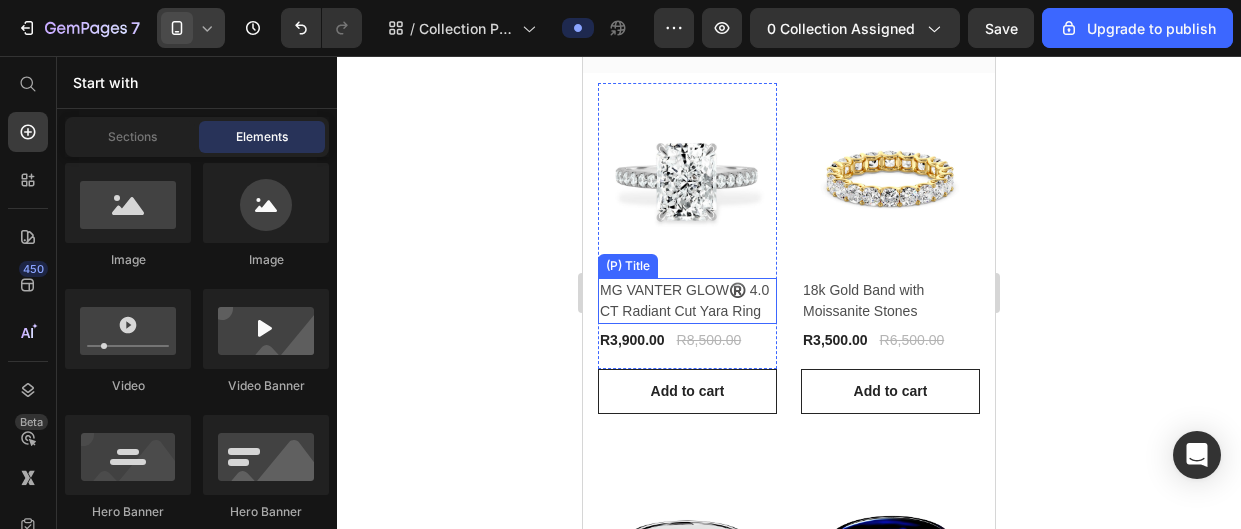 click on "MG VANTER GLOW®️ 4.0 CT Radiant Cut Yara Ring" at bounding box center [687, 301] 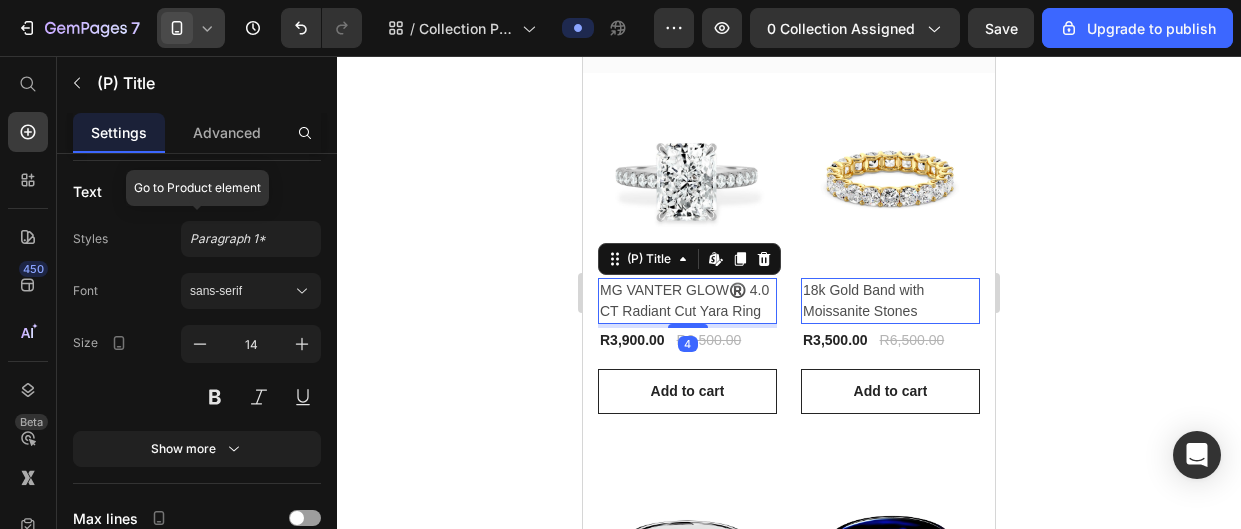 click on "Product element" at bounding box center [242, 61] 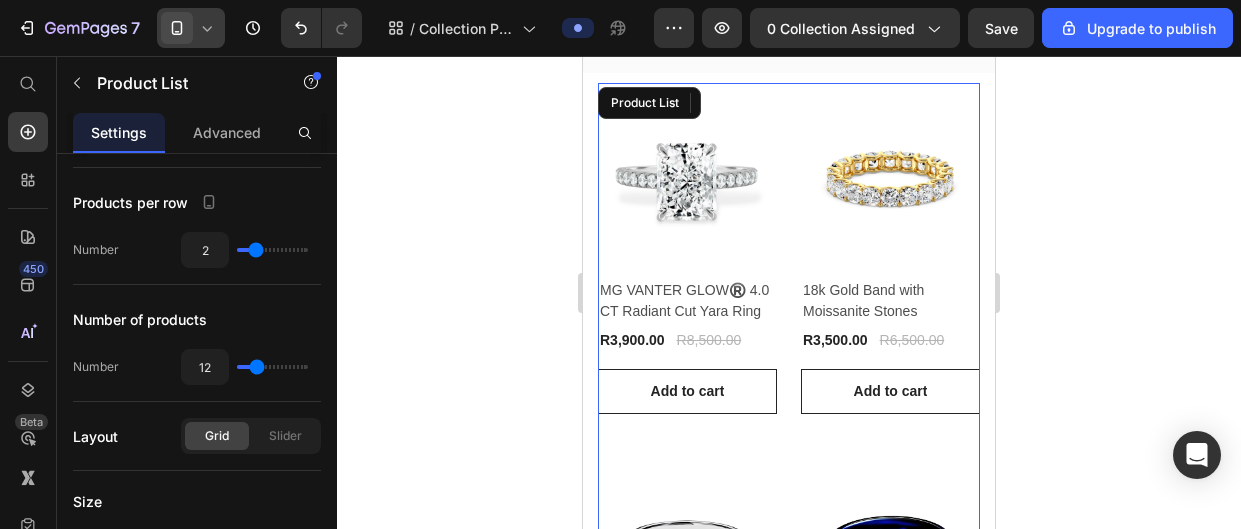 scroll, scrollTop: 0, scrollLeft: 0, axis: both 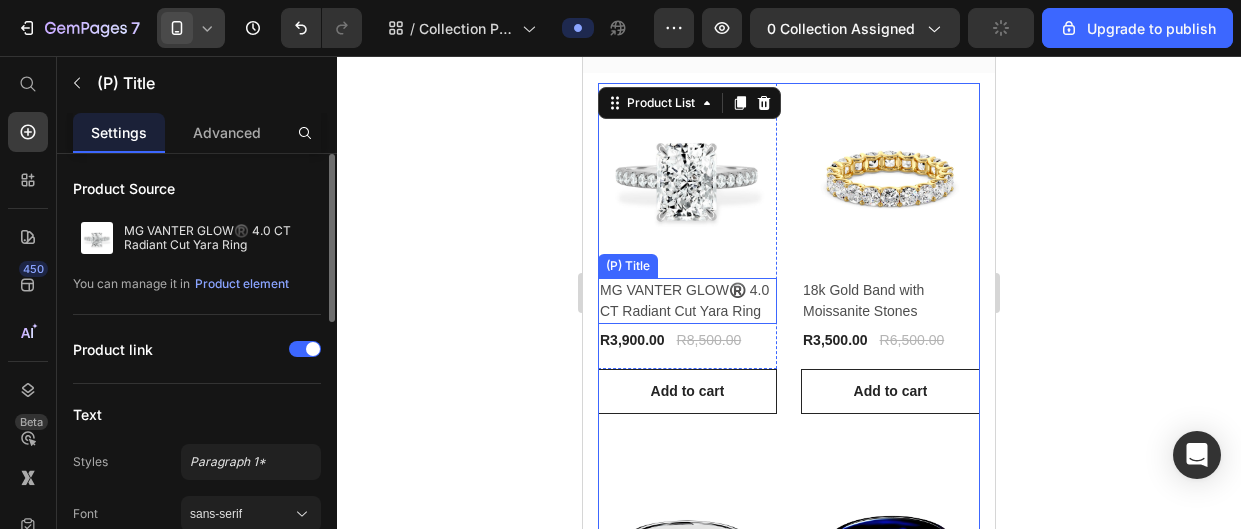 click on "MG VANTER GLOW®️ 4.0 CT Radiant Cut Yara Ring" at bounding box center (687, 301) 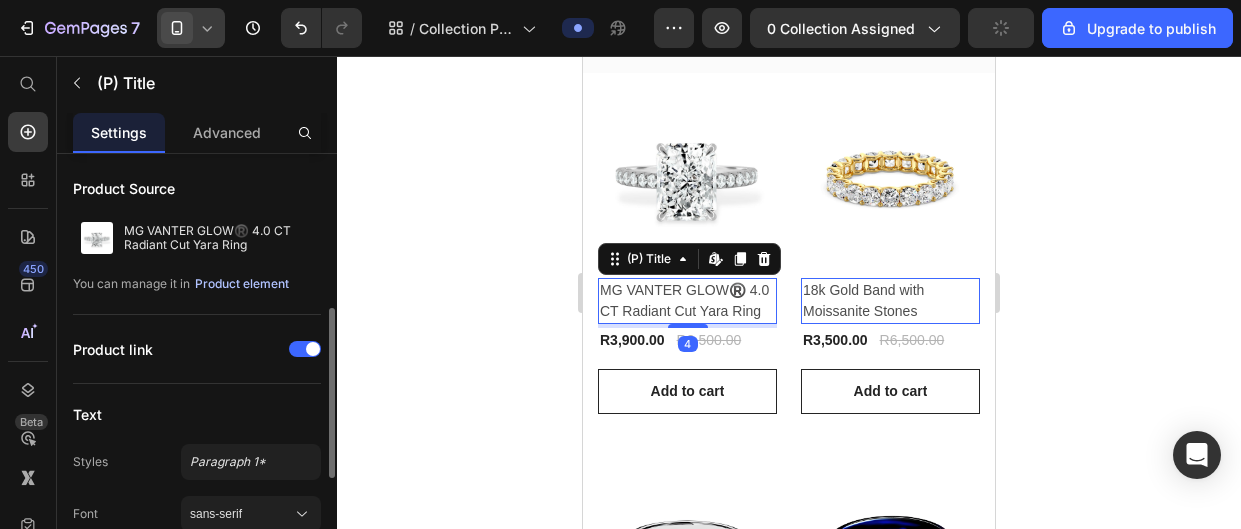 scroll, scrollTop: 111, scrollLeft: 0, axis: vertical 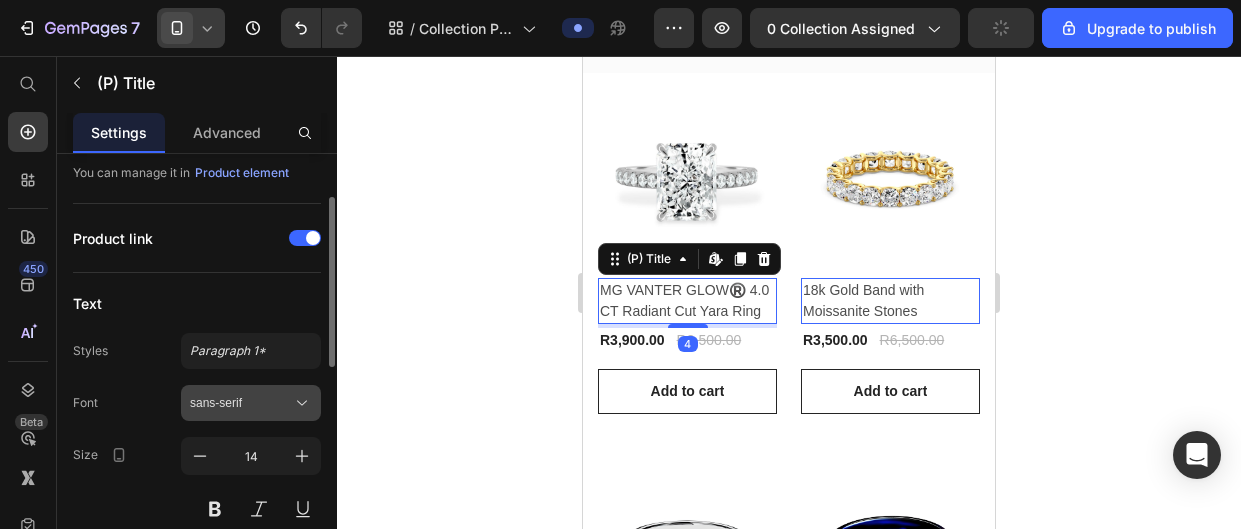 click on "sans-serif" at bounding box center [251, 403] 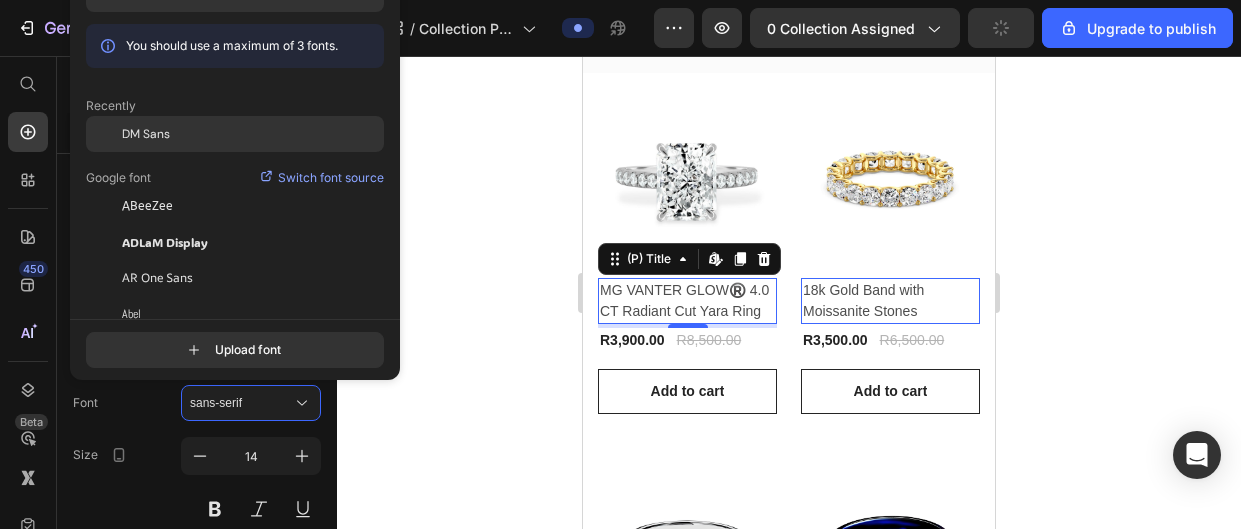 click on "DM Sans" 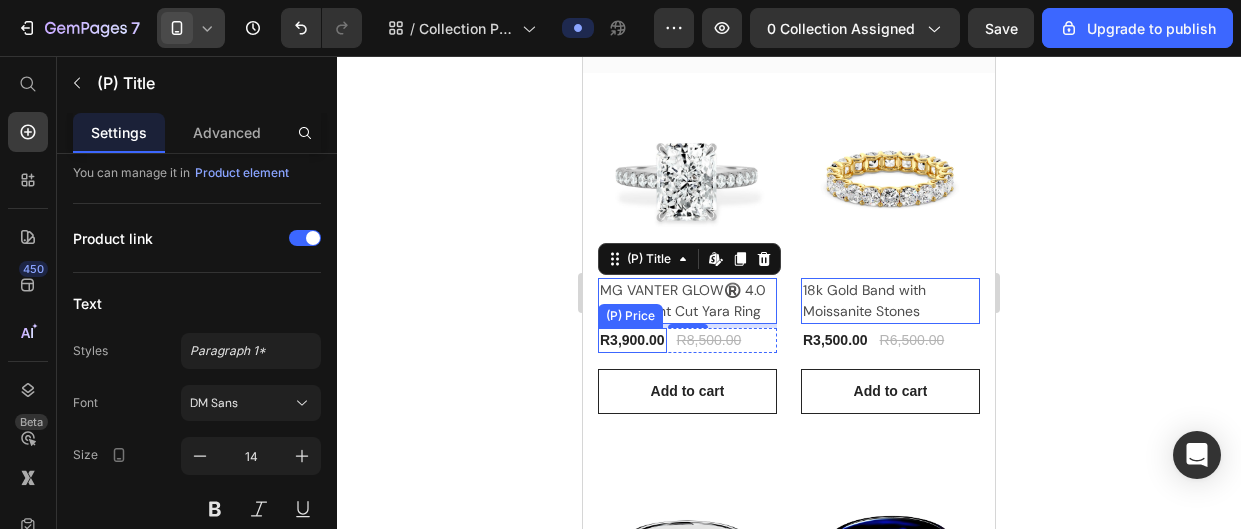 click on "R3,900.00" at bounding box center (632, 340) 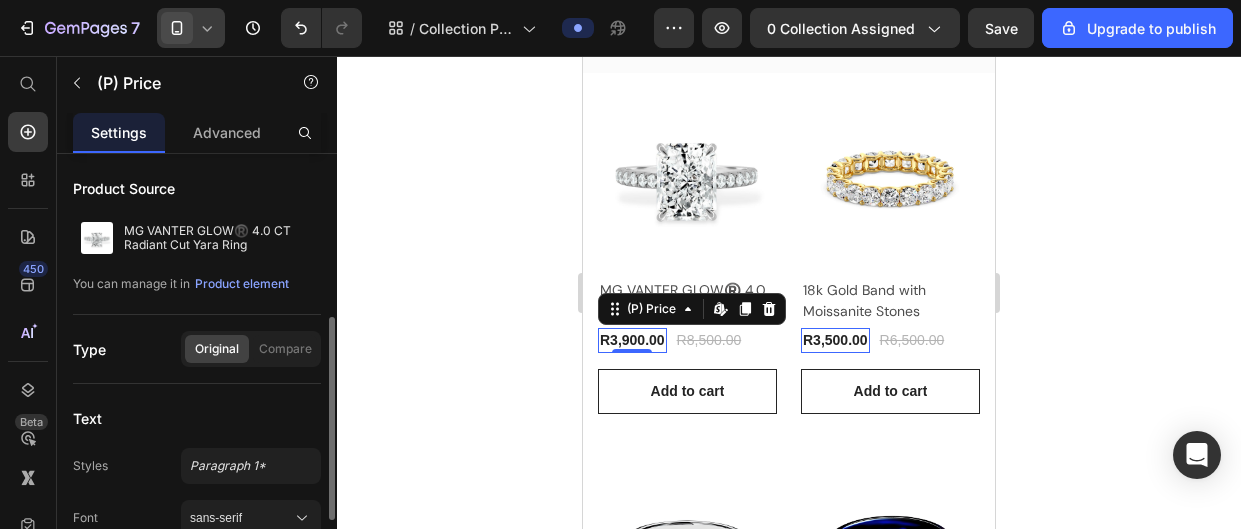 scroll, scrollTop: 111, scrollLeft: 0, axis: vertical 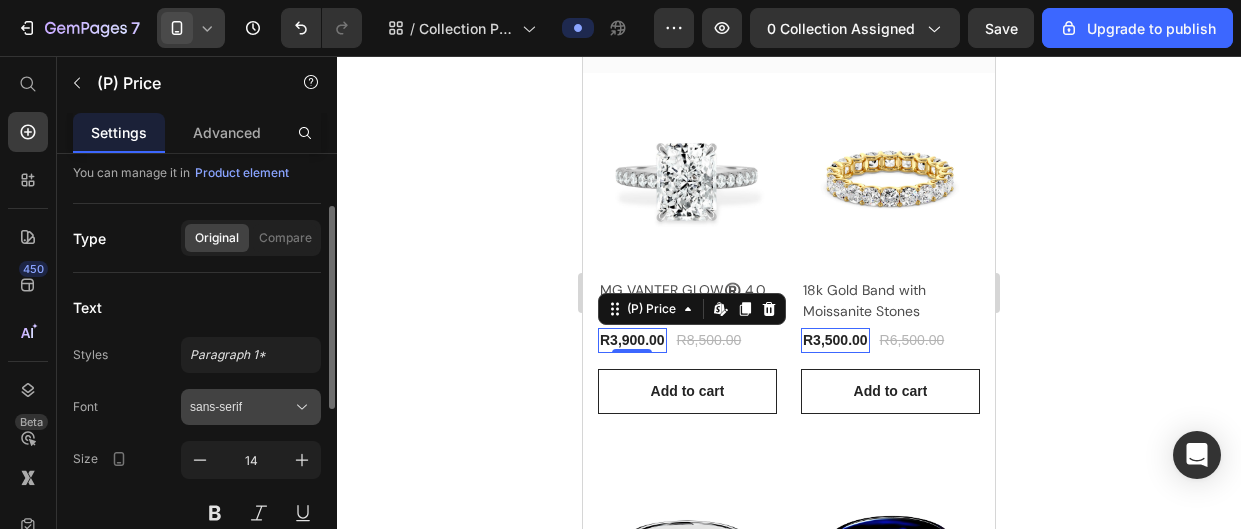 click on "sans-serif" at bounding box center (241, 407) 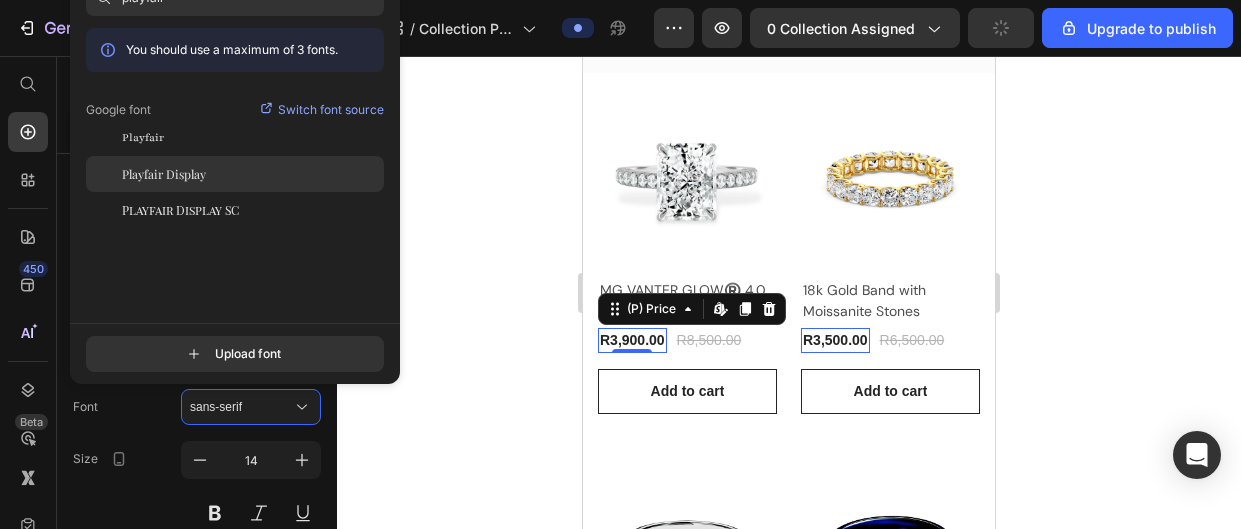 type on "playfair" 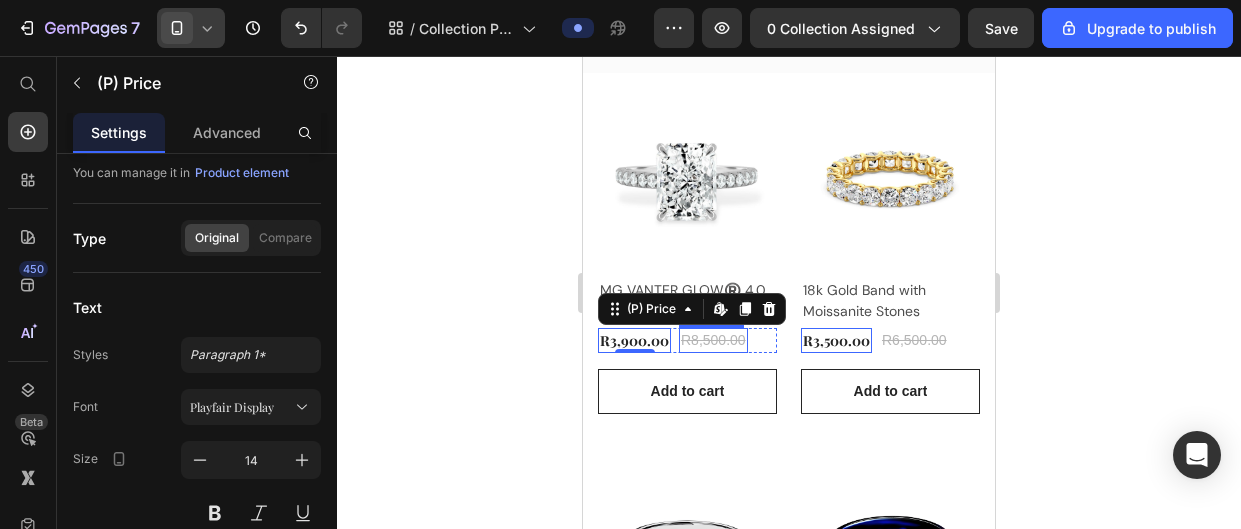 click on "R8,500.00" at bounding box center (713, 340) 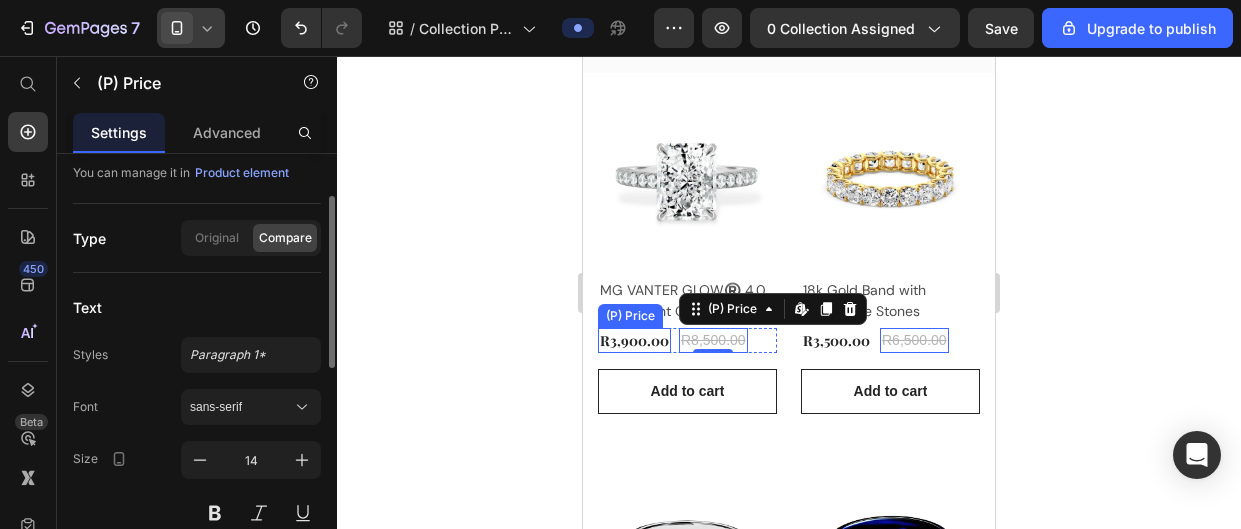 scroll, scrollTop: 110, scrollLeft: 0, axis: vertical 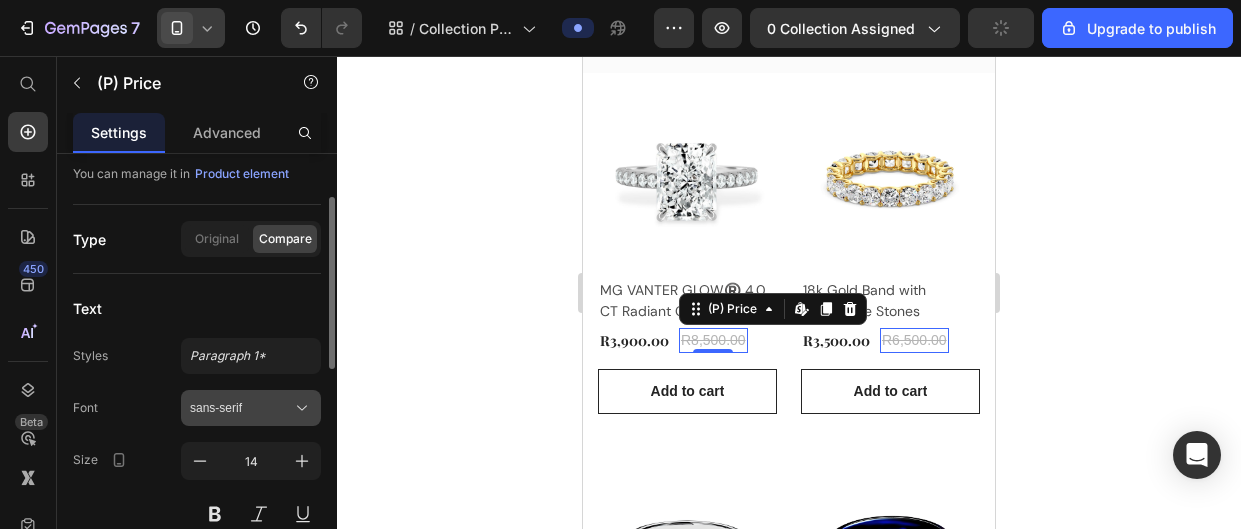 click on "sans-serif" at bounding box center (251, 408) 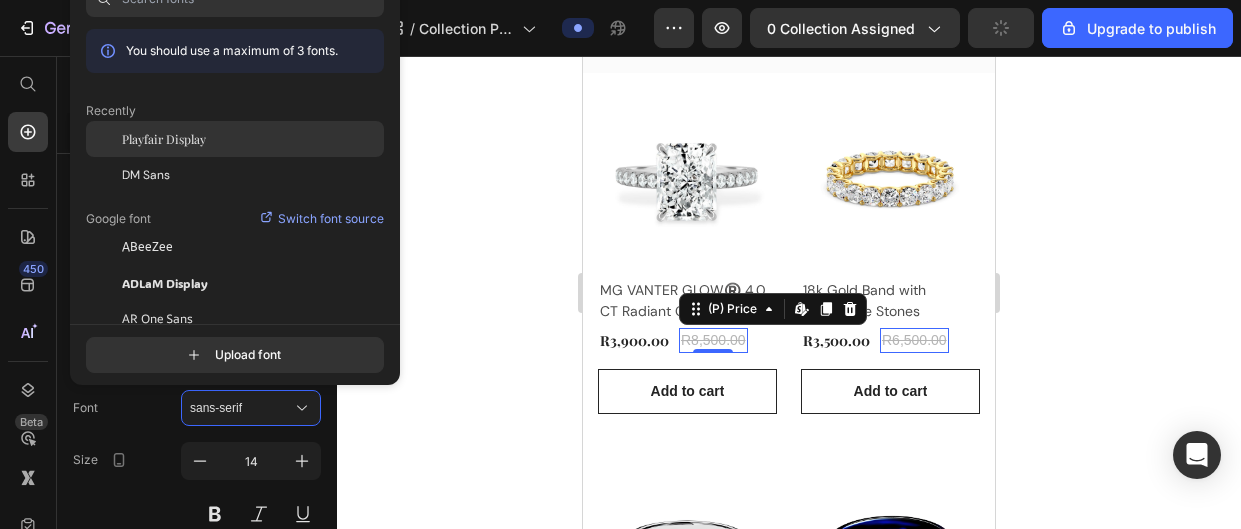 click on "Playfair Display" 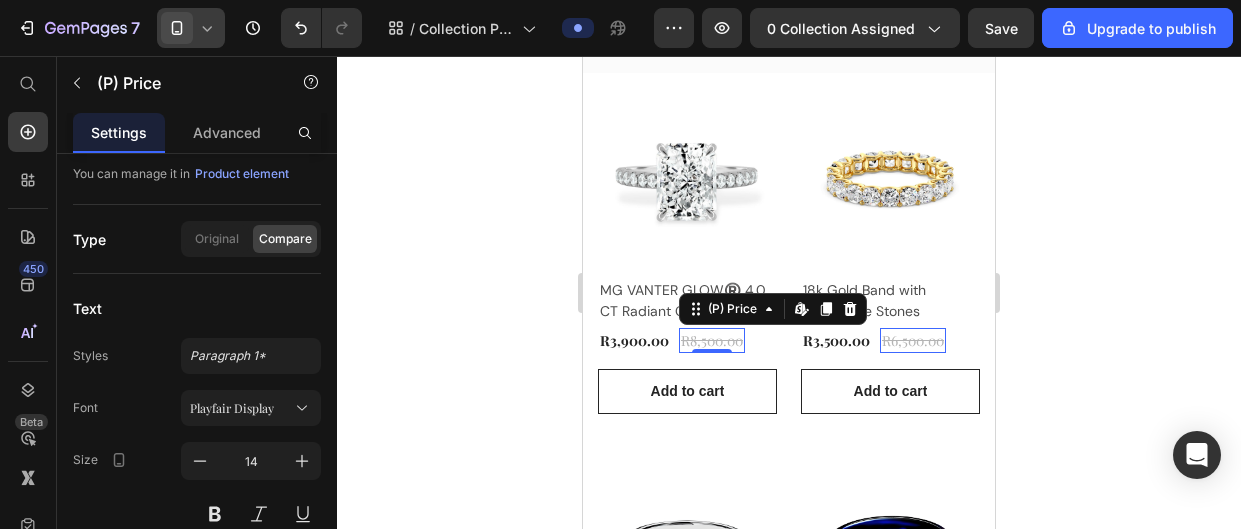 drag, startPoint x: 1127, startPoint y: 230, endPoint x: 161, endPoint y: 164, distance: 968.252 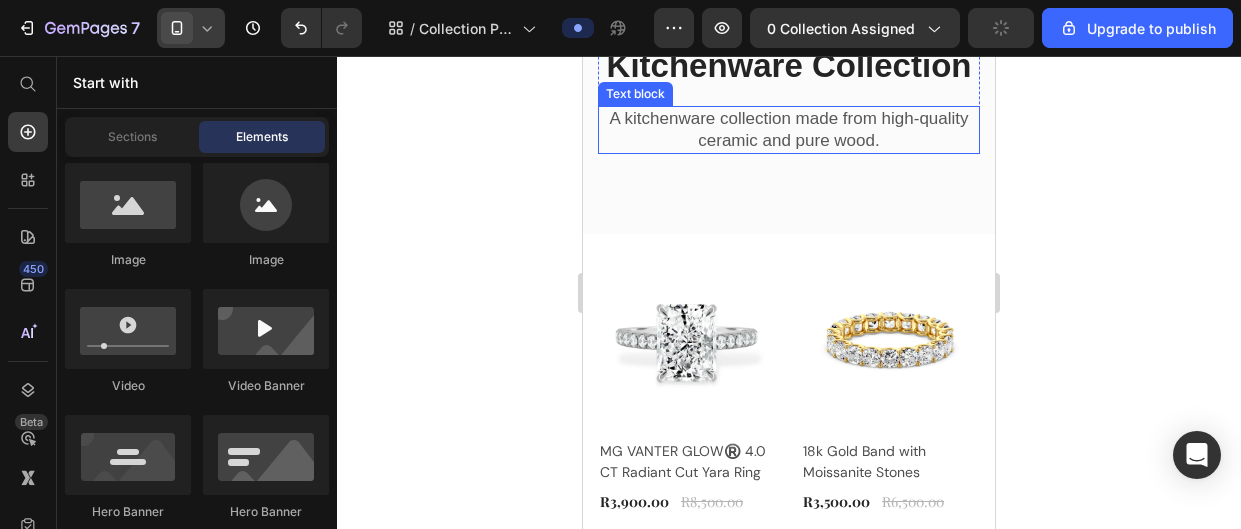 scroll, scrollTop: 0, scrollLeft: 0, axis: both 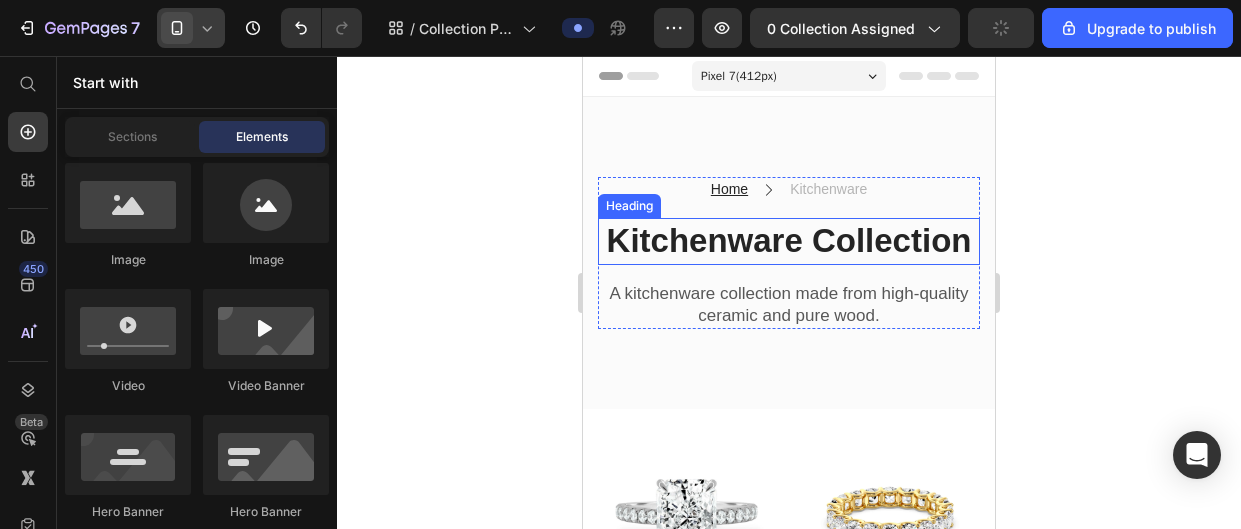 click on "Kitchenware Collection" at bounding box center [789, 241] 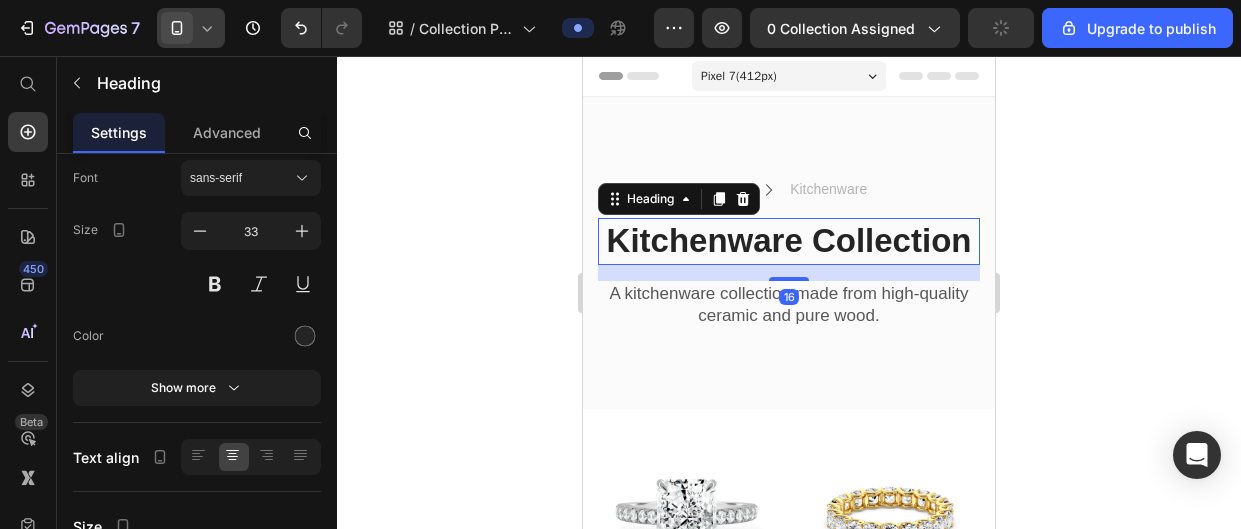 scroll, scrollTop: 0, scrollLeft: 0, axis: both 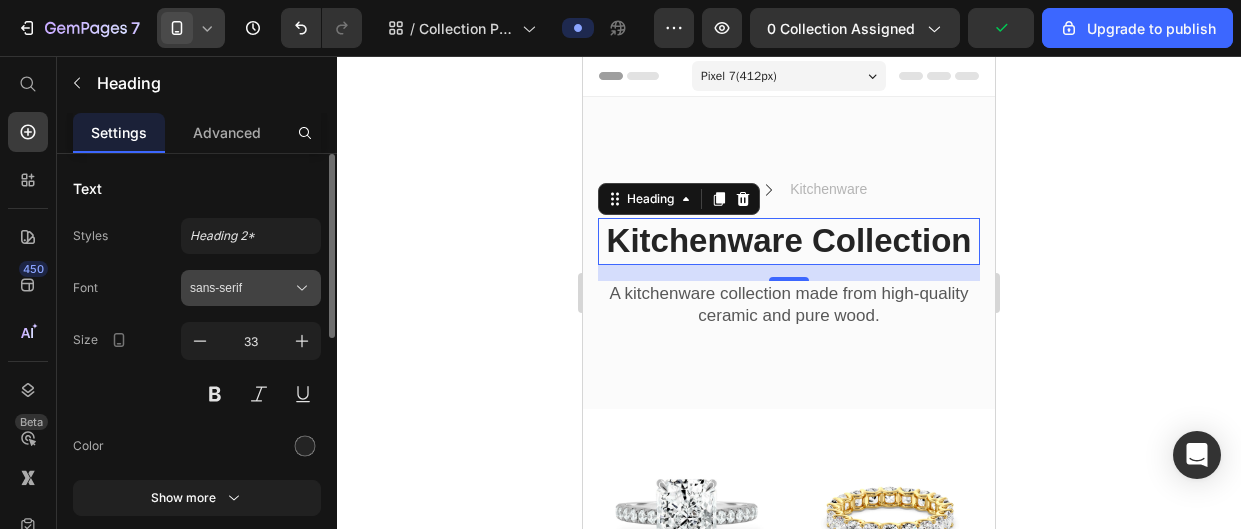 click on "sans-serif" at bounding box center [241, 288] 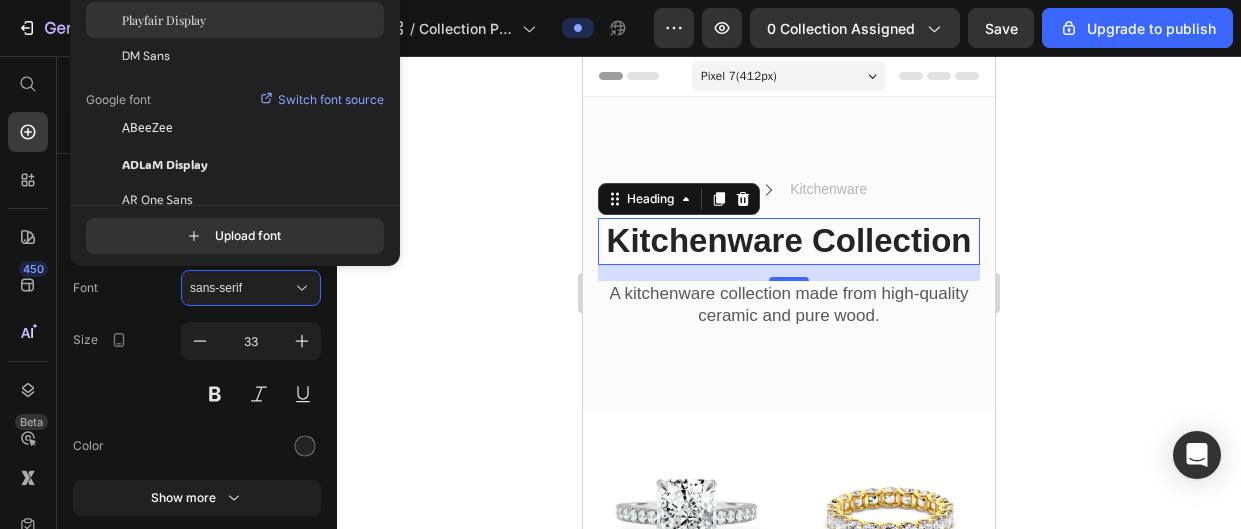 click on "Playfair Display" 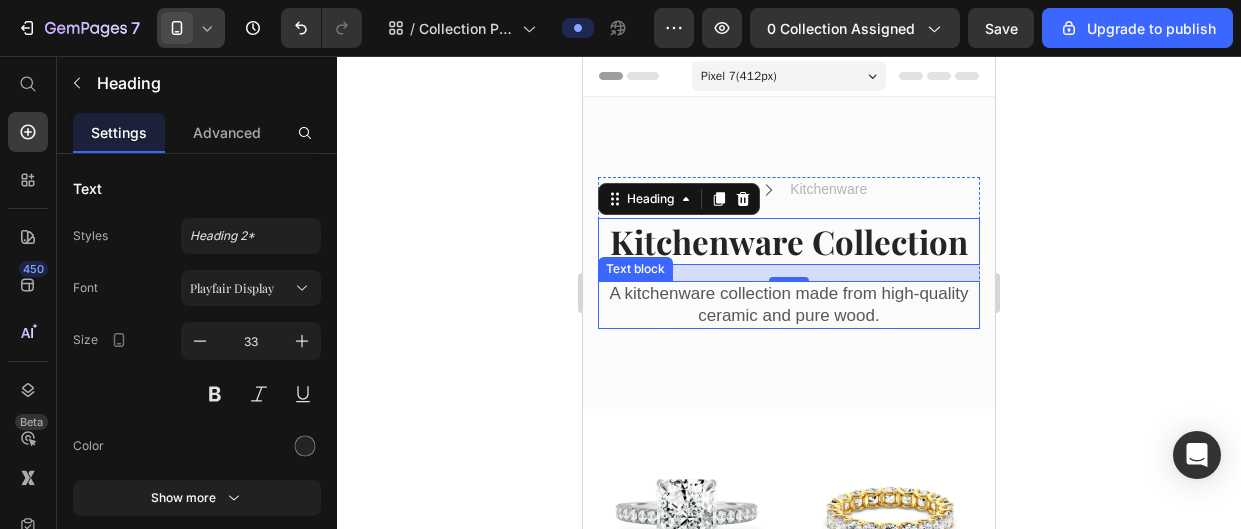 click on "A kitchenware collection made from high-quality ceramic and pure wood." at bounding box center (789, 305) 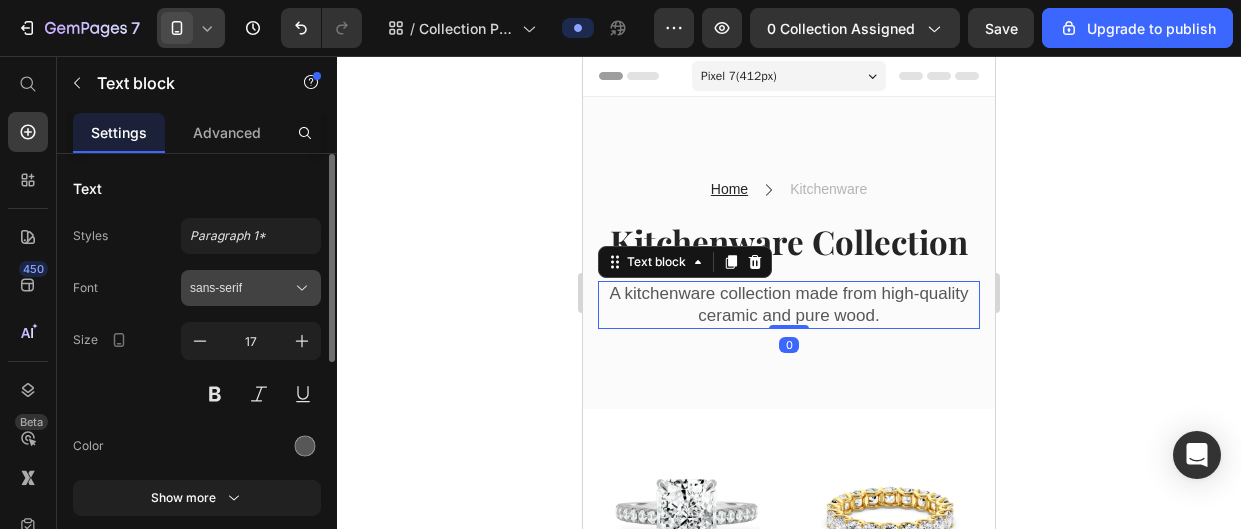 click on "sans-serif" at bounding box center (251, 288) 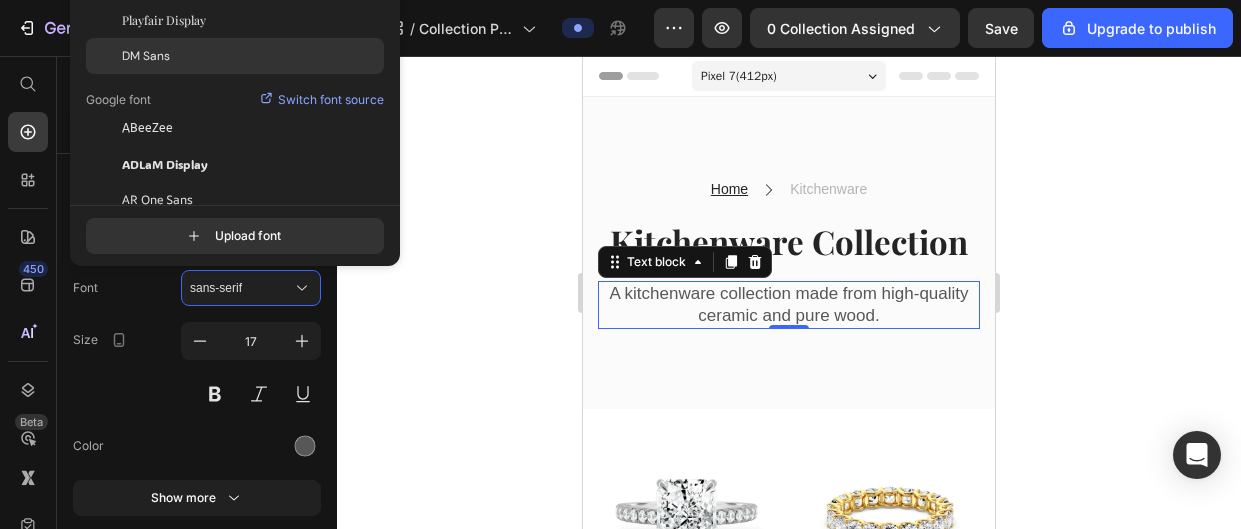 click on "DM Sans" 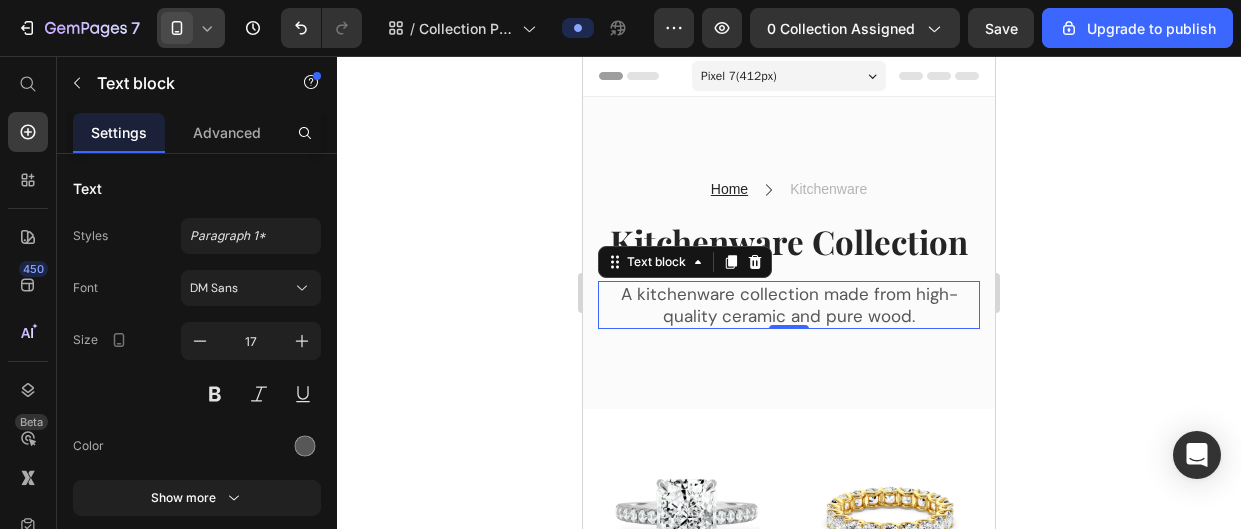 click 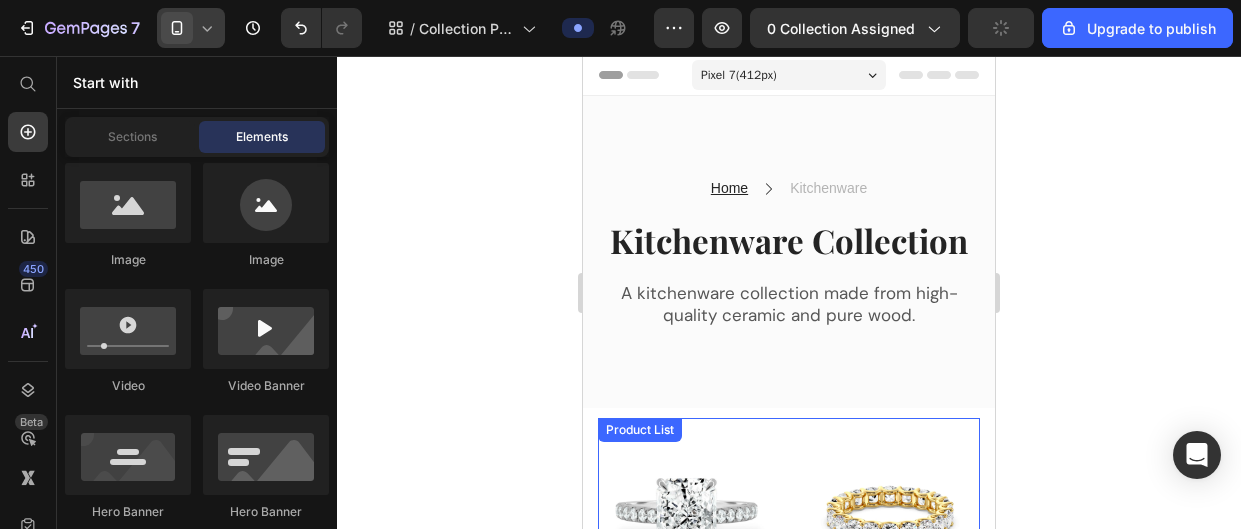 scroll, scrollTop: 0, scrollLeft: 0, axis: both 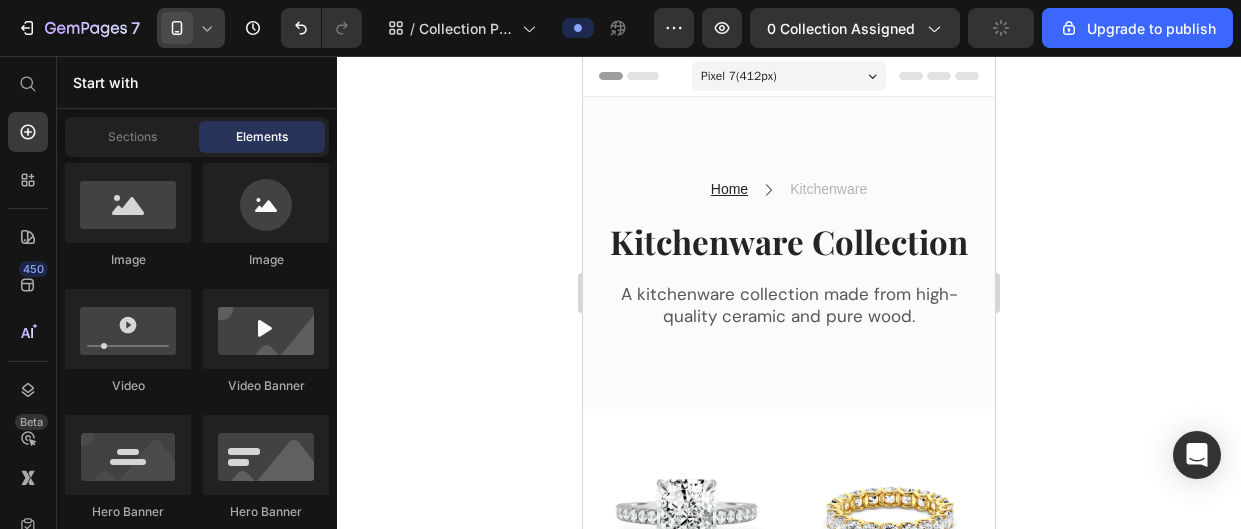 click 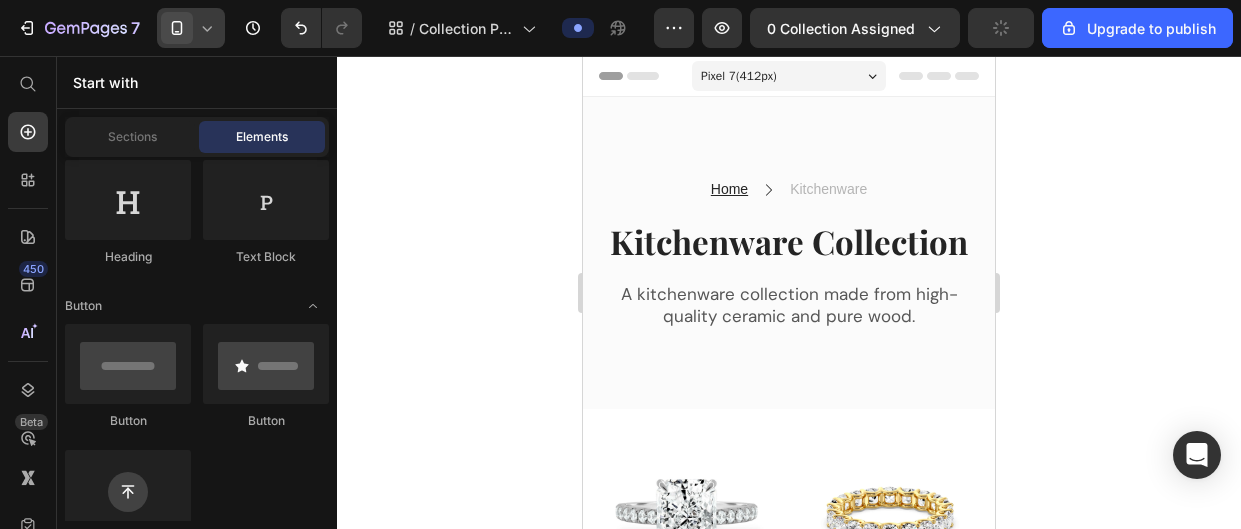 scroll, scrollTop: 0, scrollLeft: 0, axis: both 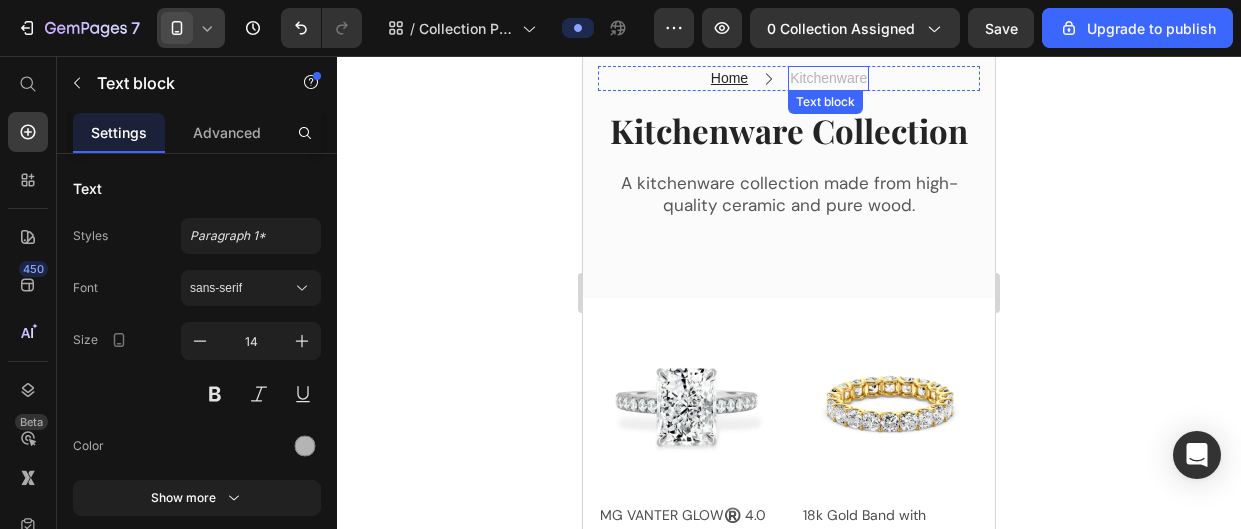 click on "Kitchenware" at bounding box center [828, 78] 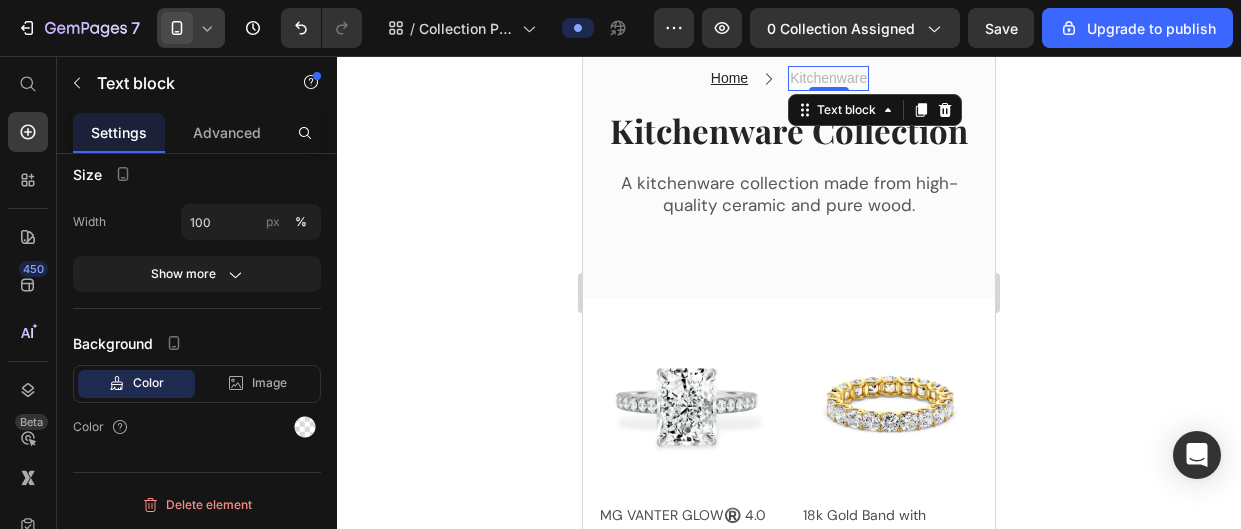 scroll, scrollTop: 0, scrollLeft: 0, axis: both 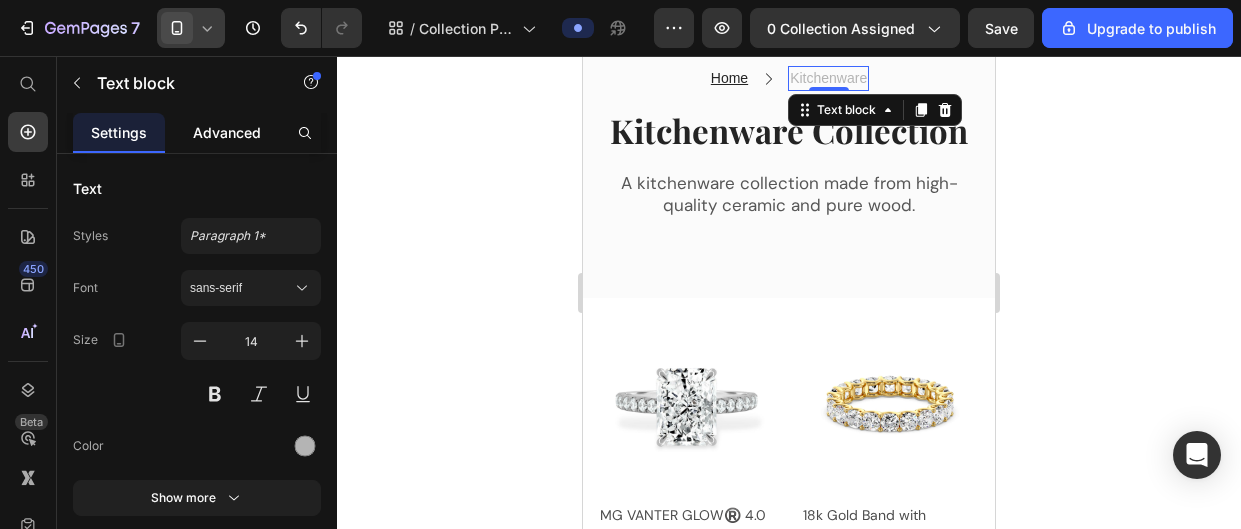 click on "Advanced" at bounding box center (227, 132) 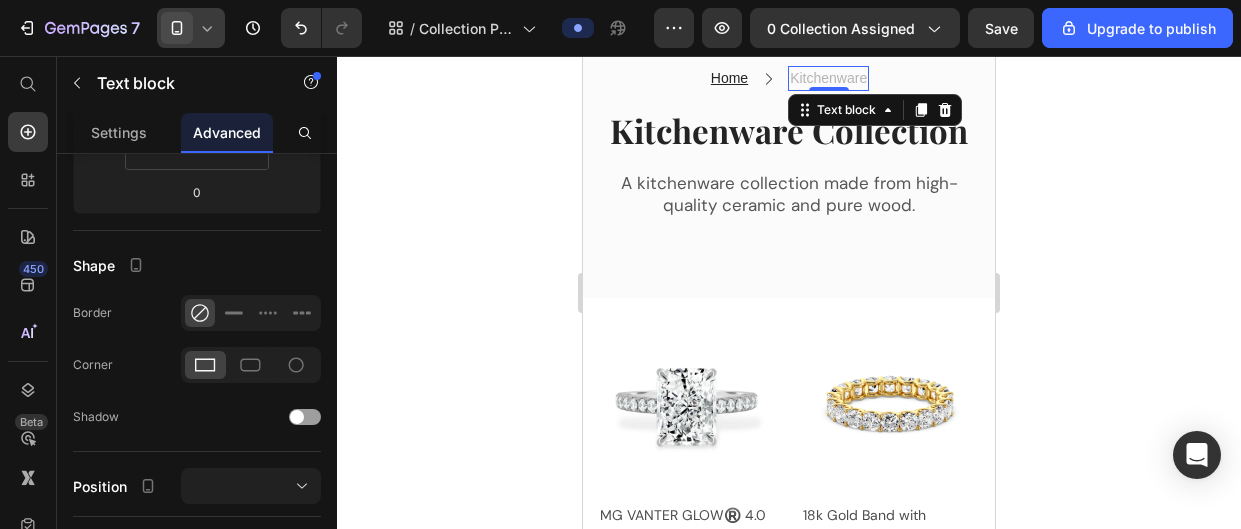 scroll, scrollTop: 0, scrollLeft: 0, axis: both 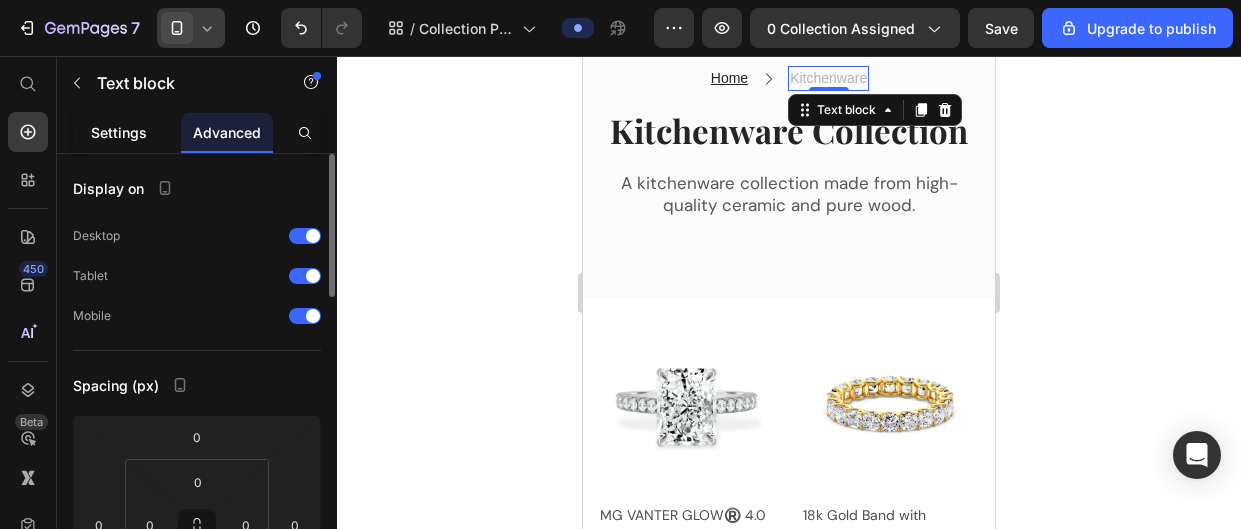 click on "Settings" at bounding box center (119, 132) 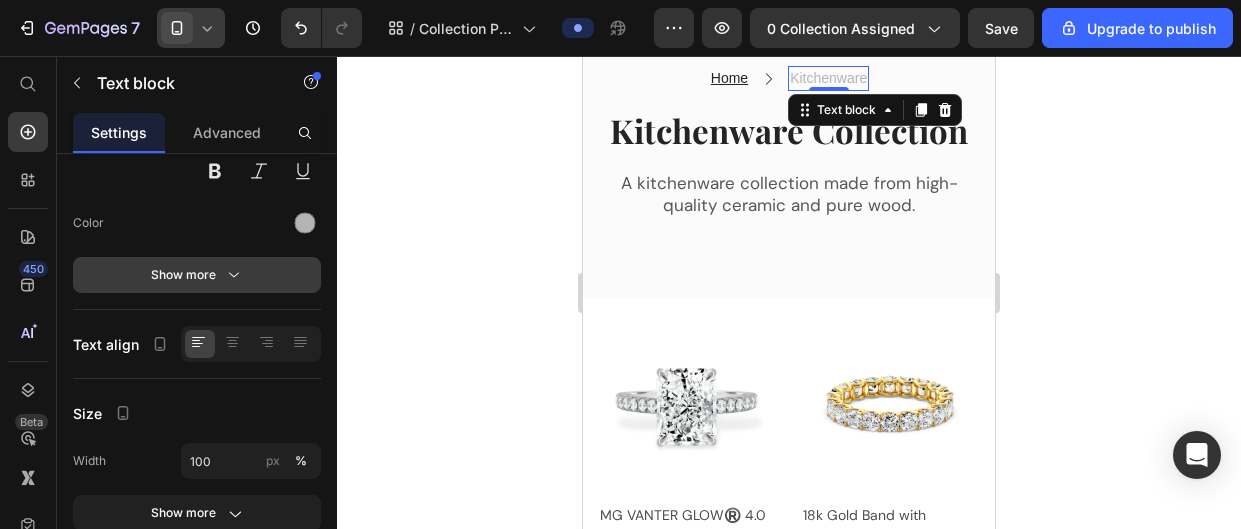 scroll, scrollTop: 0, scrollLeft: 0, axis: both 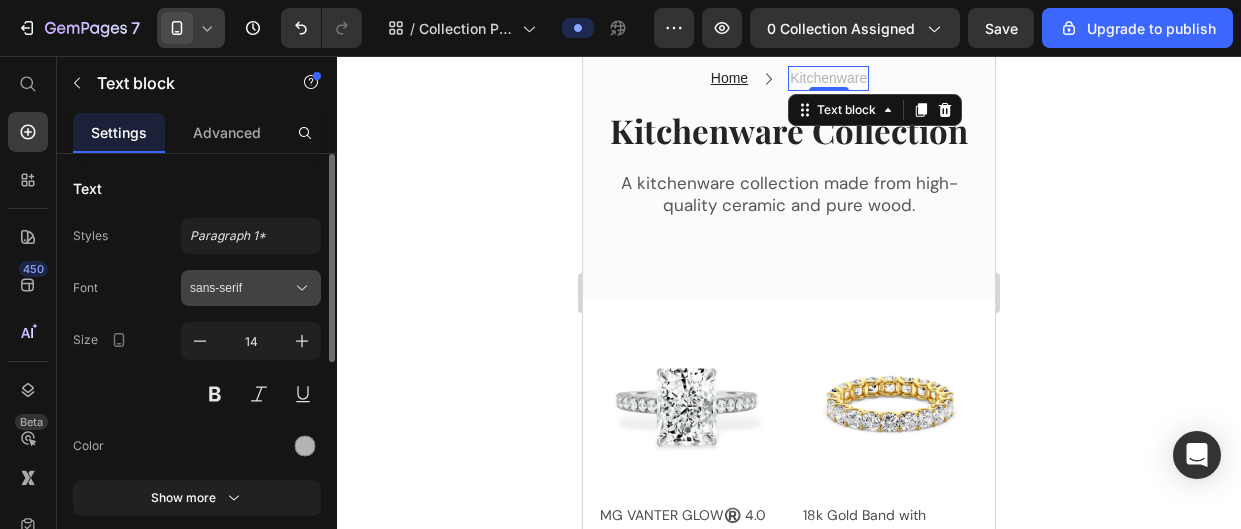 click on "sans-serif" at bounding box center (241, 288) 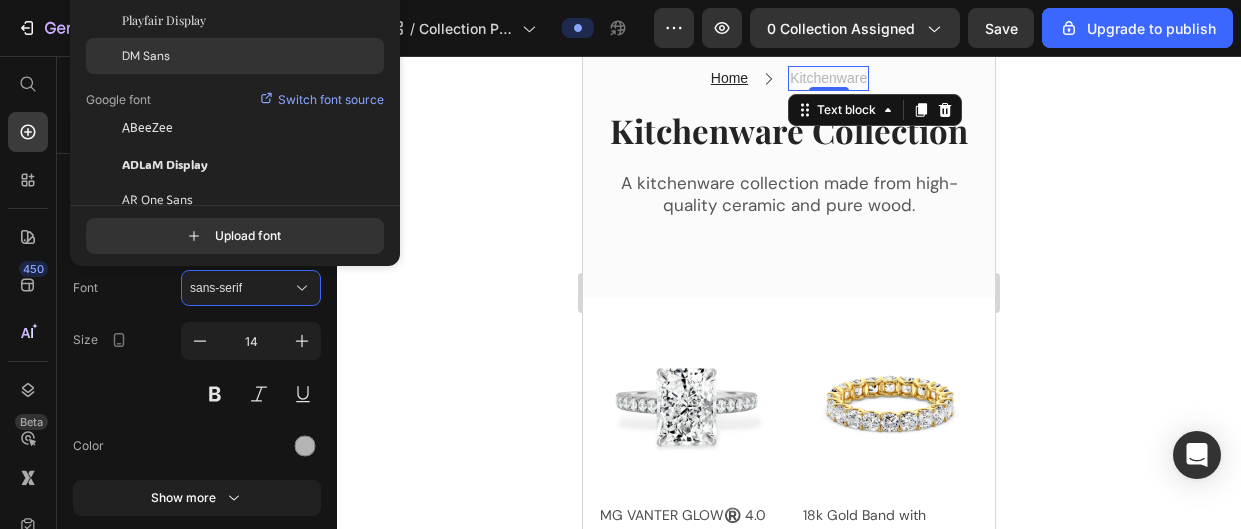 click on "DM Sans" at bounding box center (146, 56) 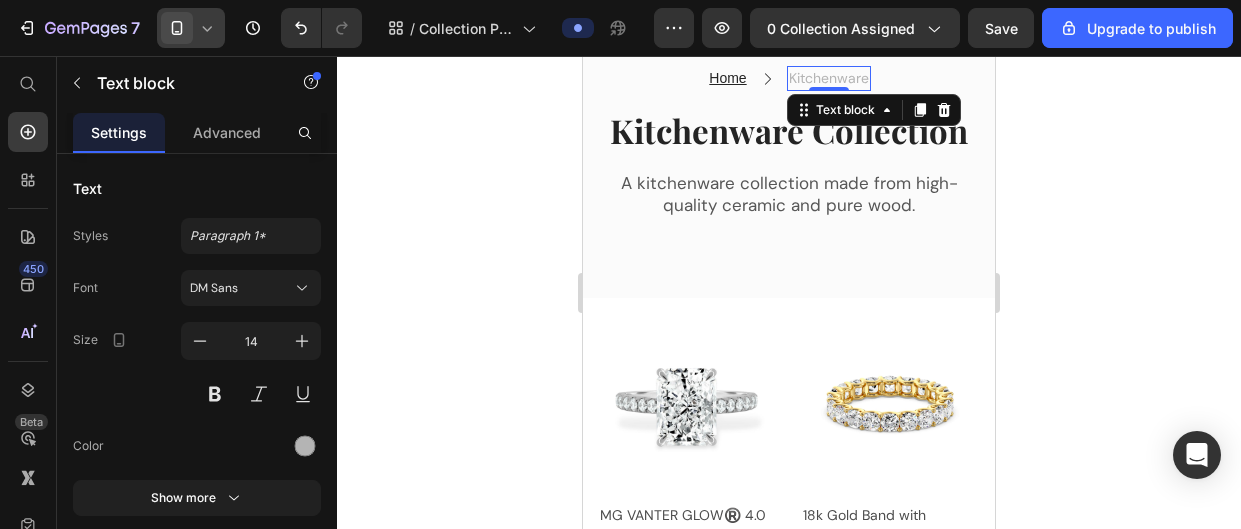 click 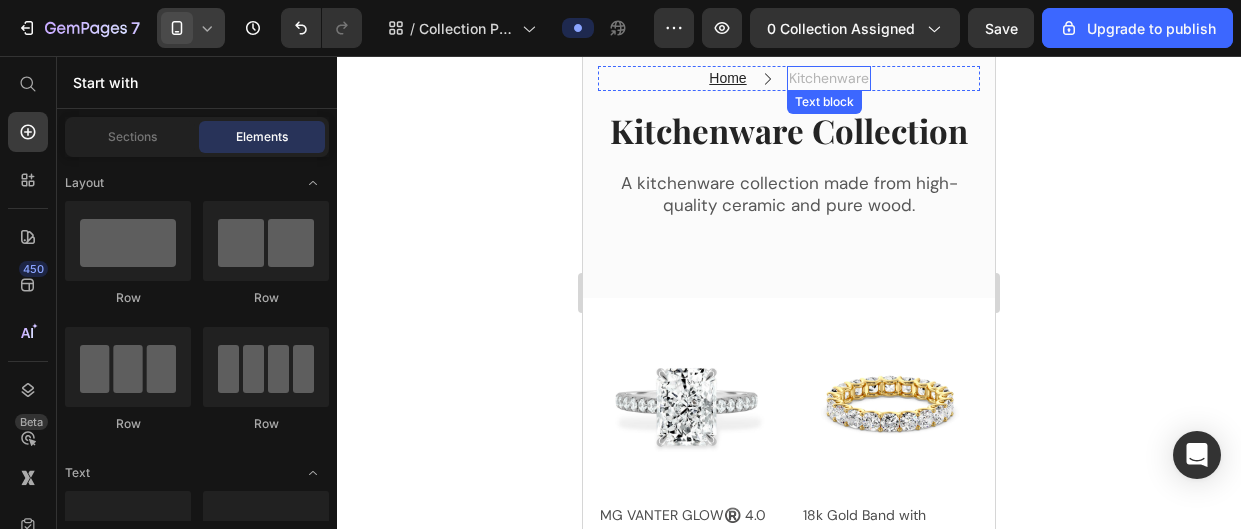 click on "Kitchenware" at bounding box center (829, 78) 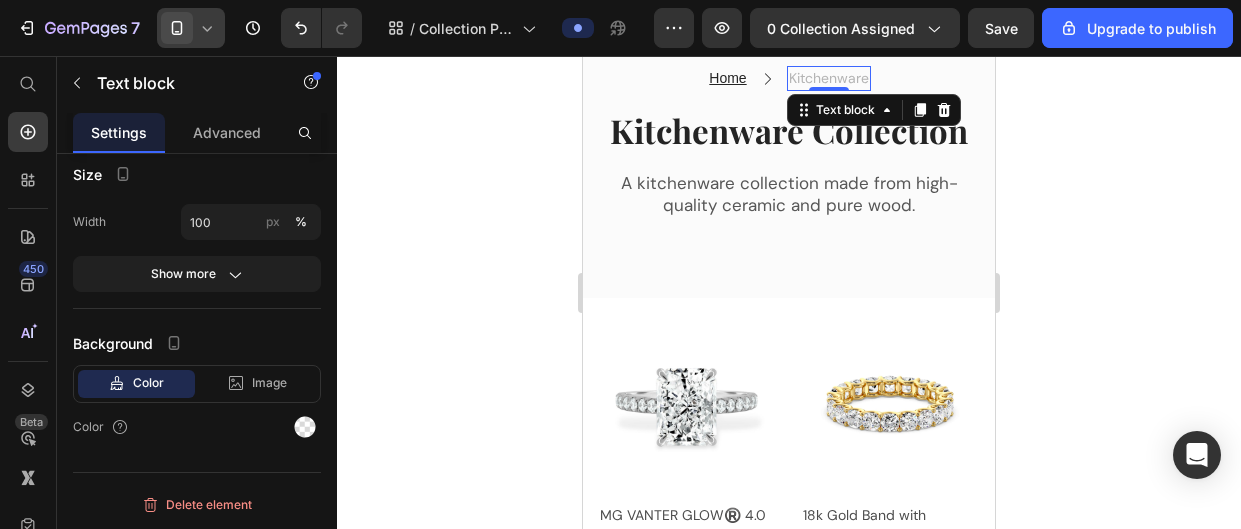 scroll, scrollTop: 0, scrollLeft: 0, axis: both 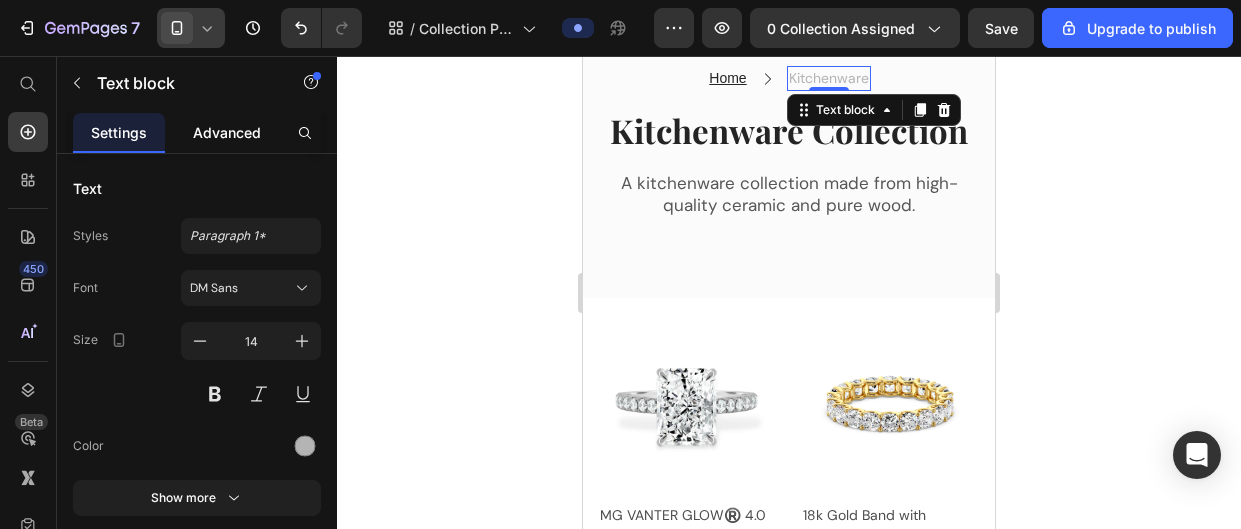 click on "Advanced" at bounding box center [227, 132] 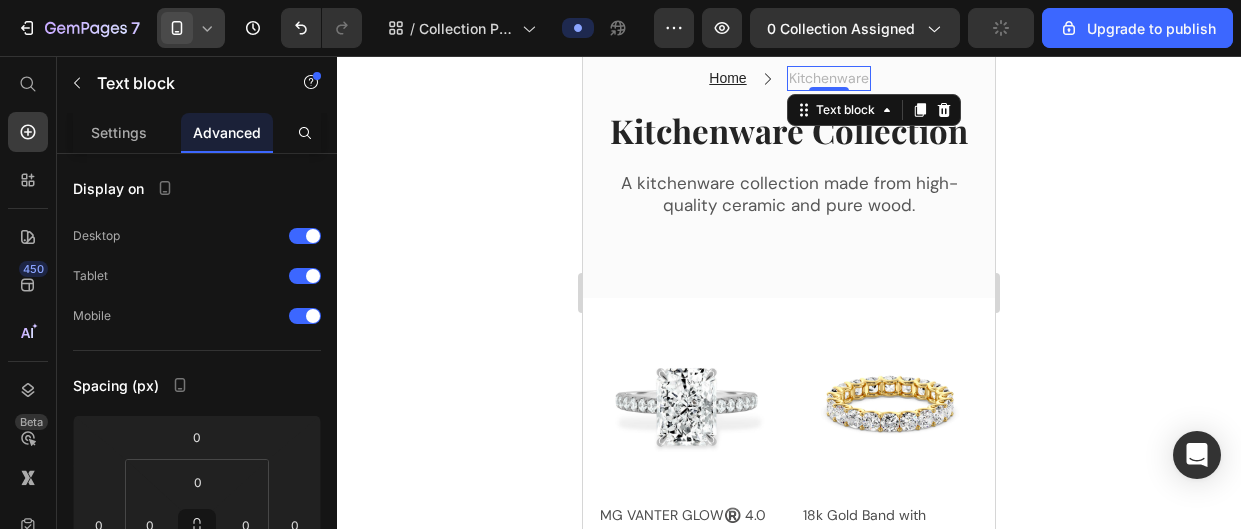 click 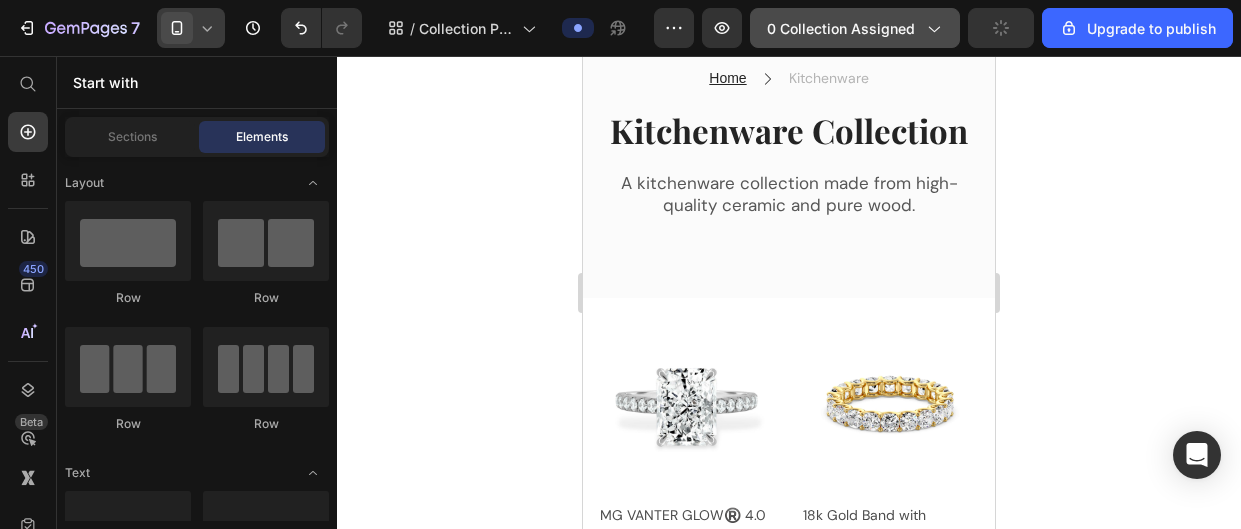 click on "0 collection assigned" 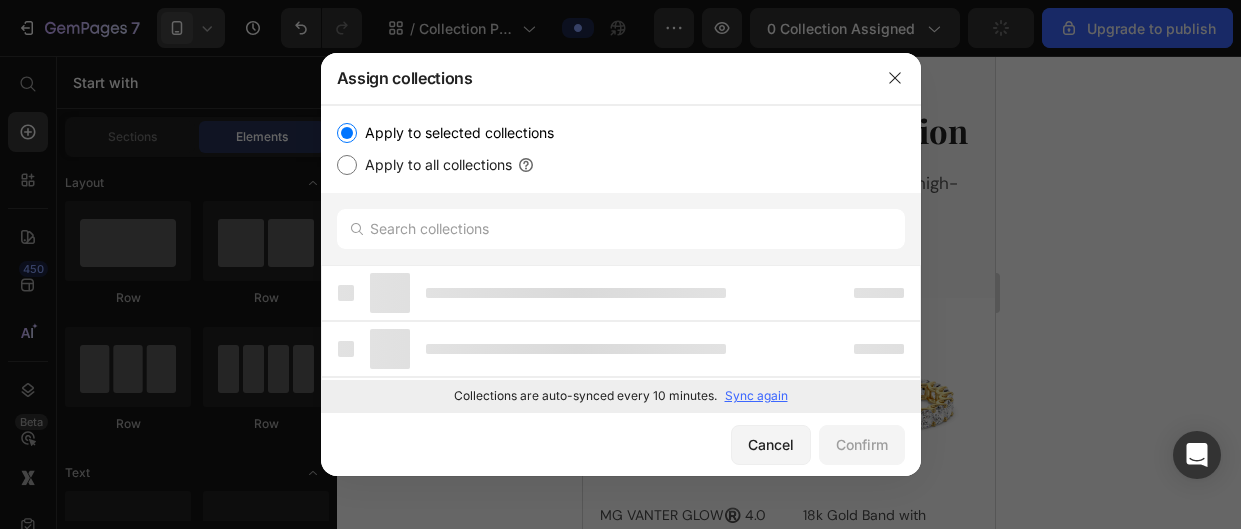 click on "Apply to all collections" at bounding box center (347, 165) 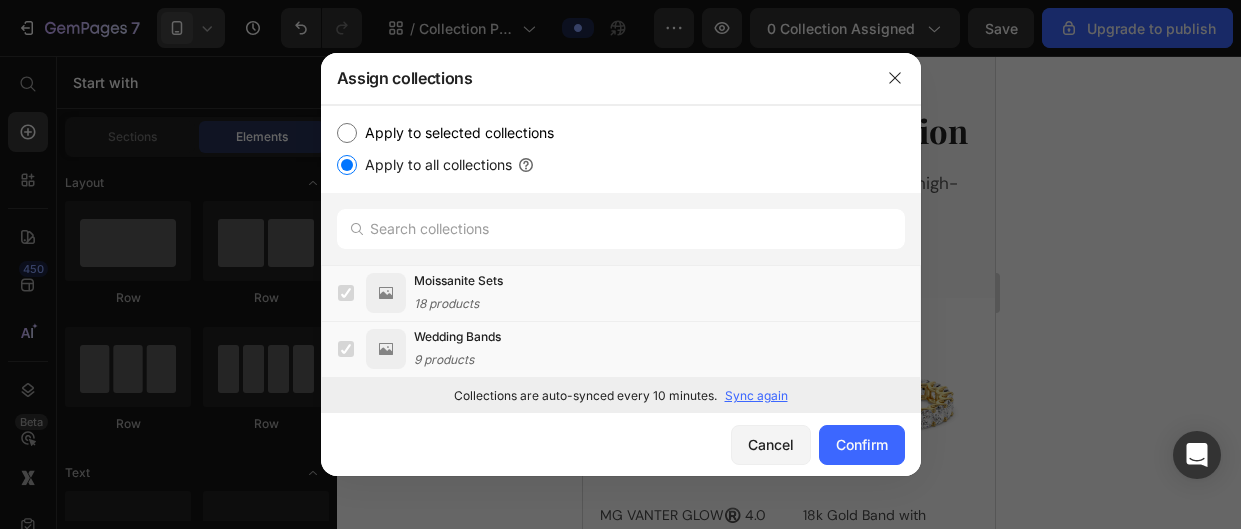 scroll, scrollTop: 111, scrollLeft: 0, axis: vertical 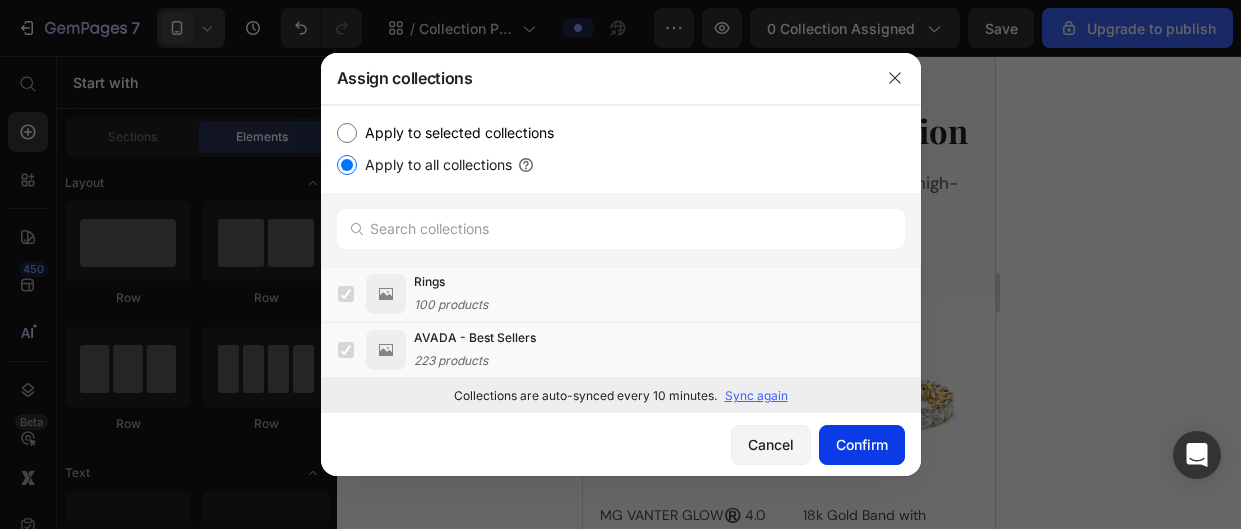 click on "Confirm" at bounding box center [862, 444] 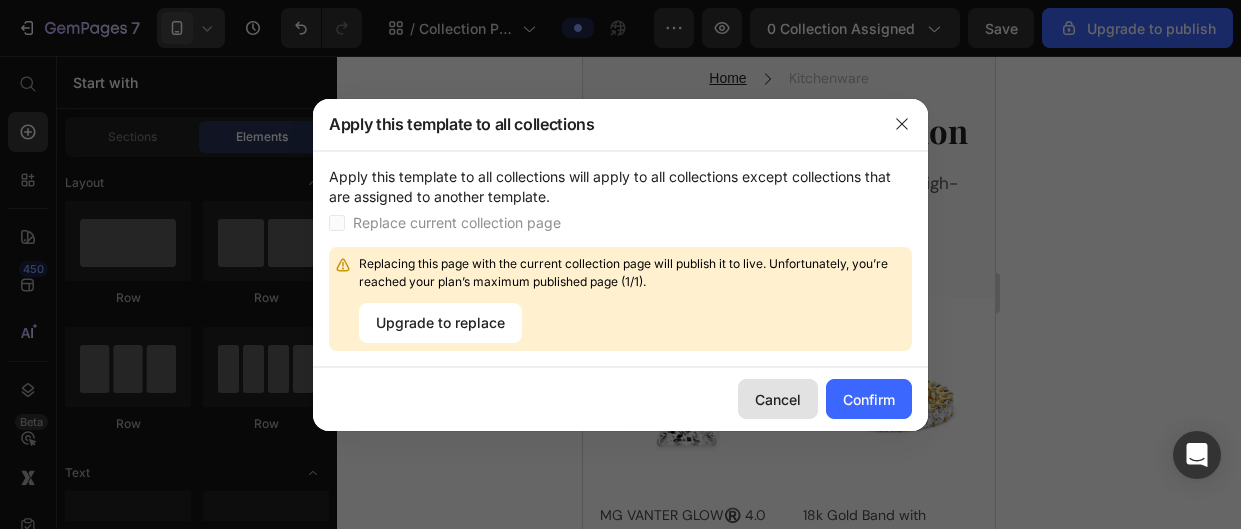 click on "Cancel" at bounding box center [778, 399] 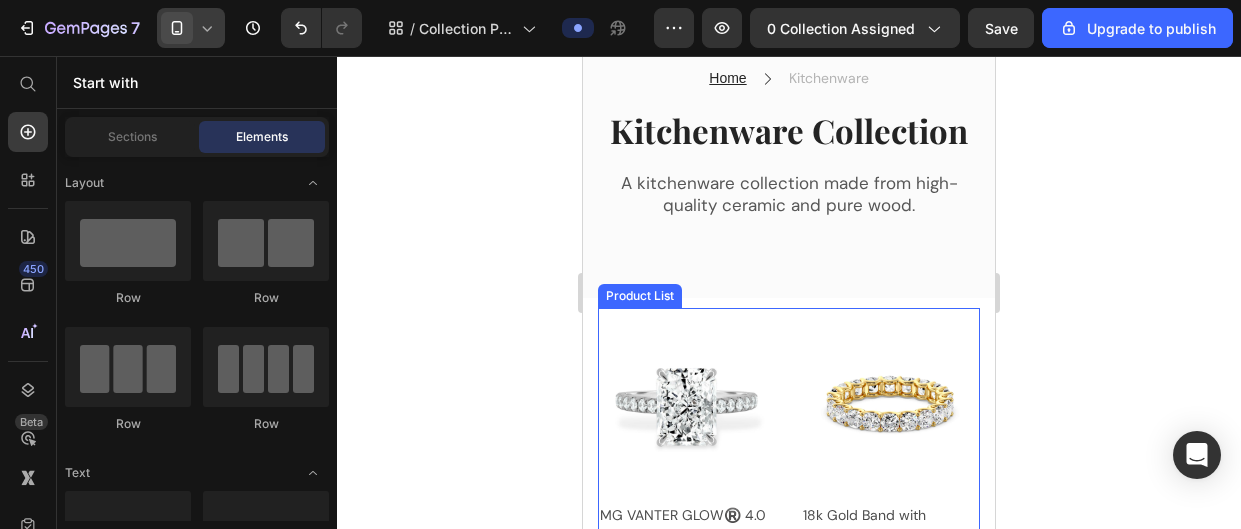 scroll, scrollTop: 336, scrollLeft: 0, axis: vertical 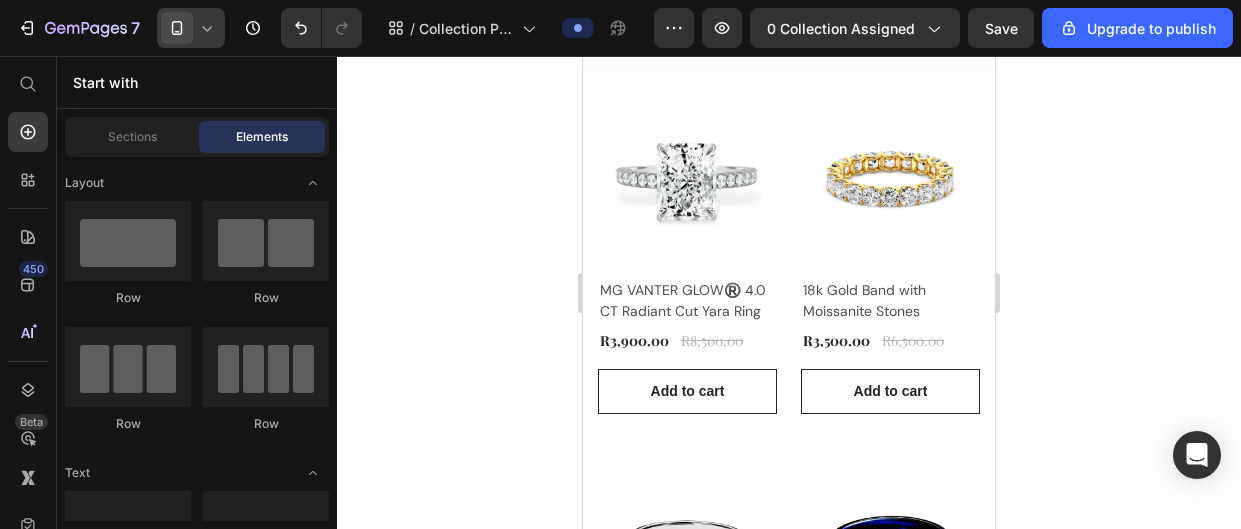click 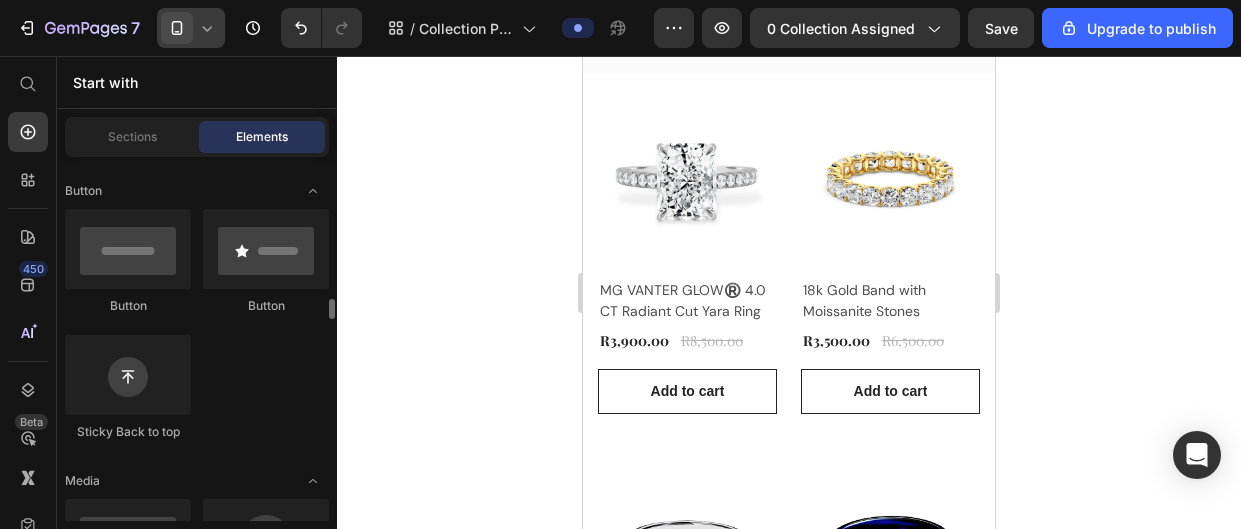 scroll, scrollTop: 558, scrollLeft: 0, axis: vertical 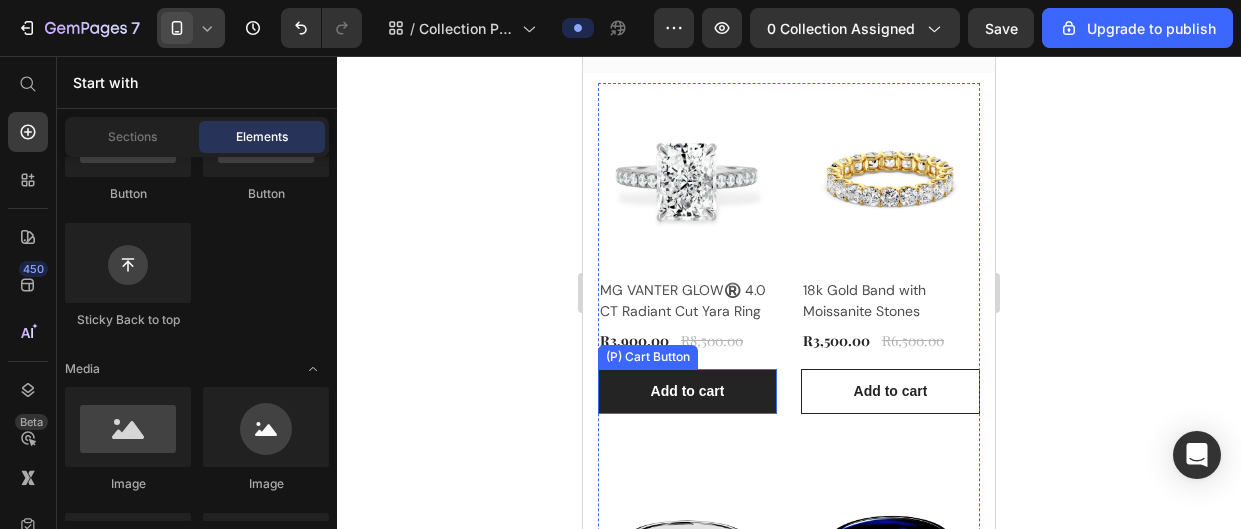 drag, startPoint x: 1142, startPoint y: 405, endPoint x: 752, endPoint y: 380, distance: 390.80045 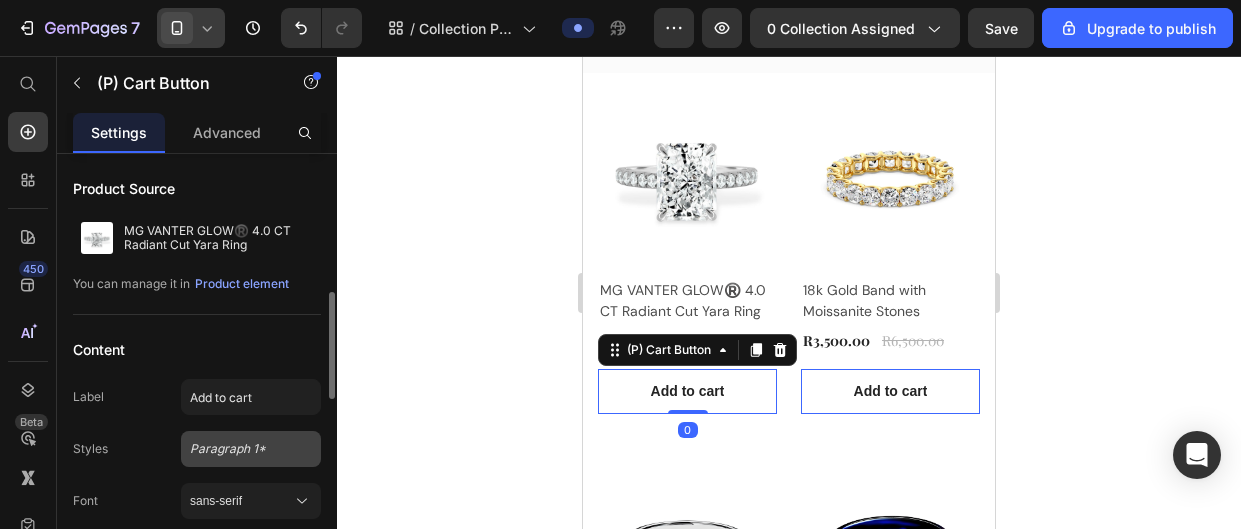 scroll, scrollTop: 111, scrollLeft: 0, axis: vertical 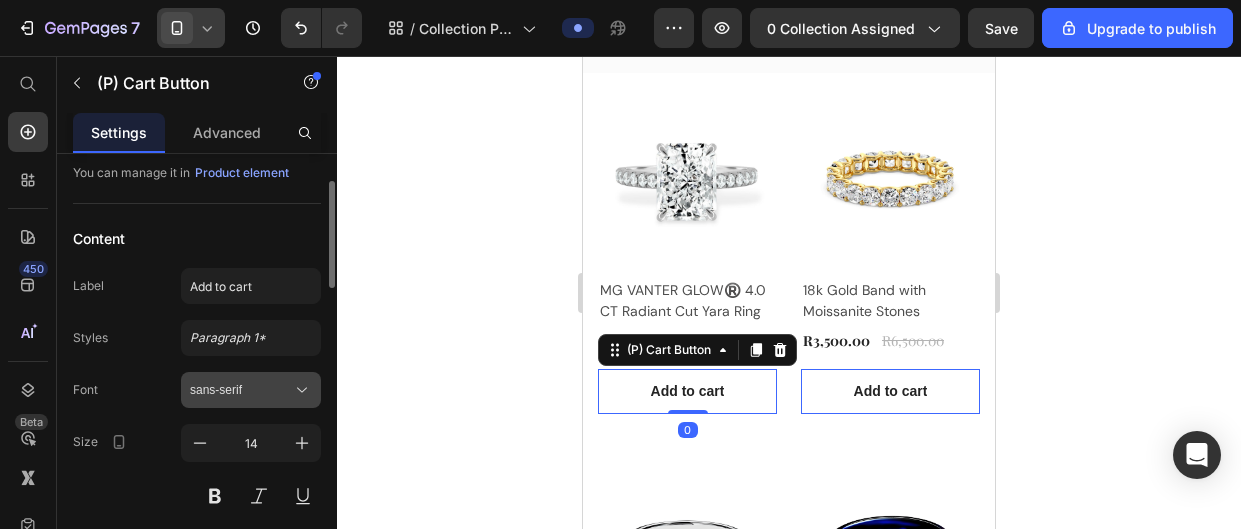 click on "sans-serif" at bounding box center [241, 390] 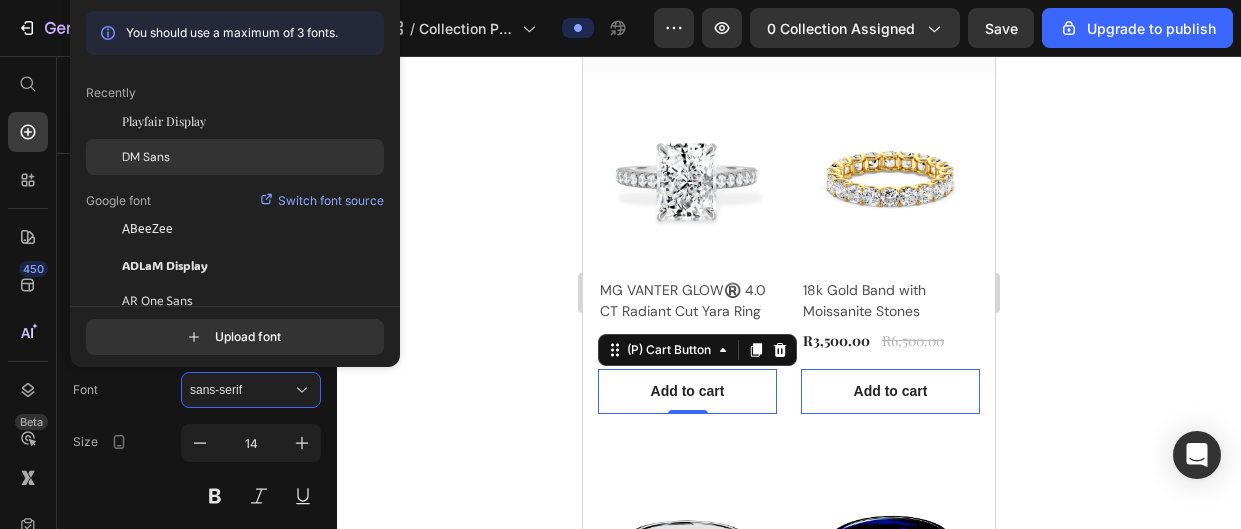 click on "DM Sans" 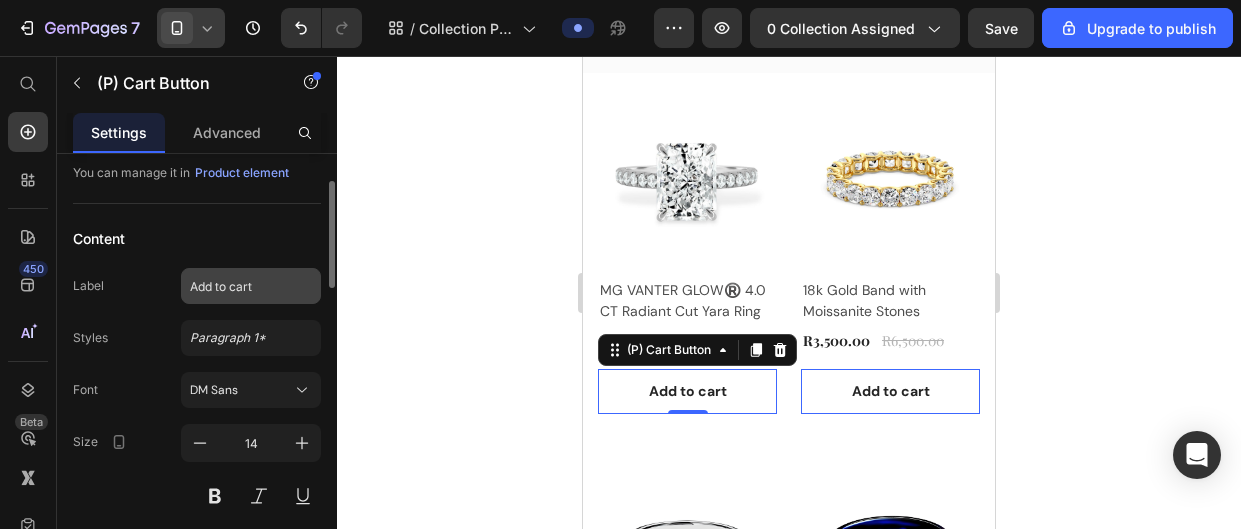 scroll, scrollTop: 335, scrollLeft: 0, axis: vertical 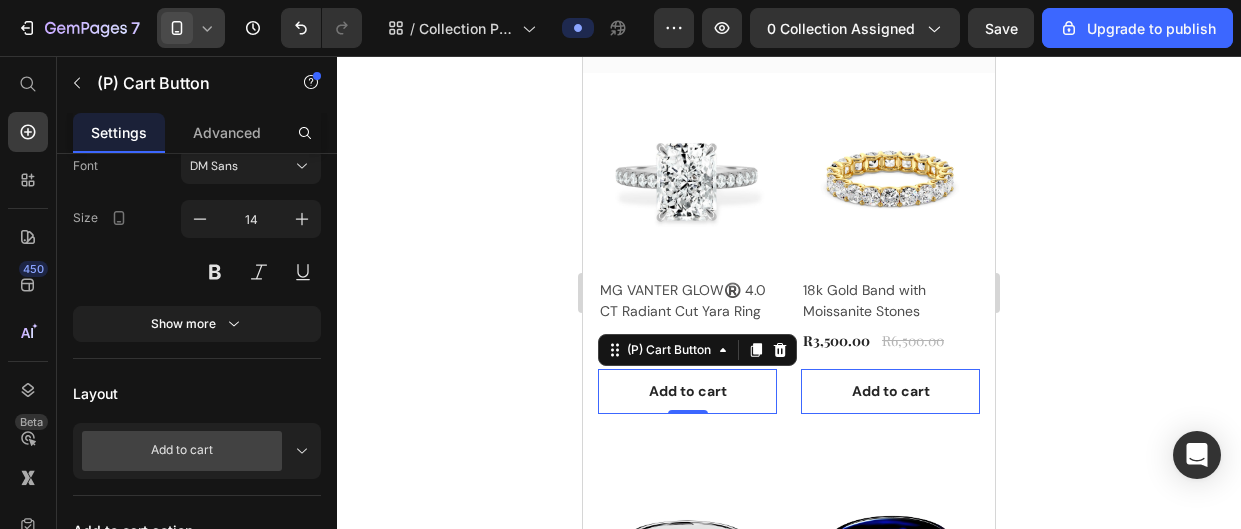 click 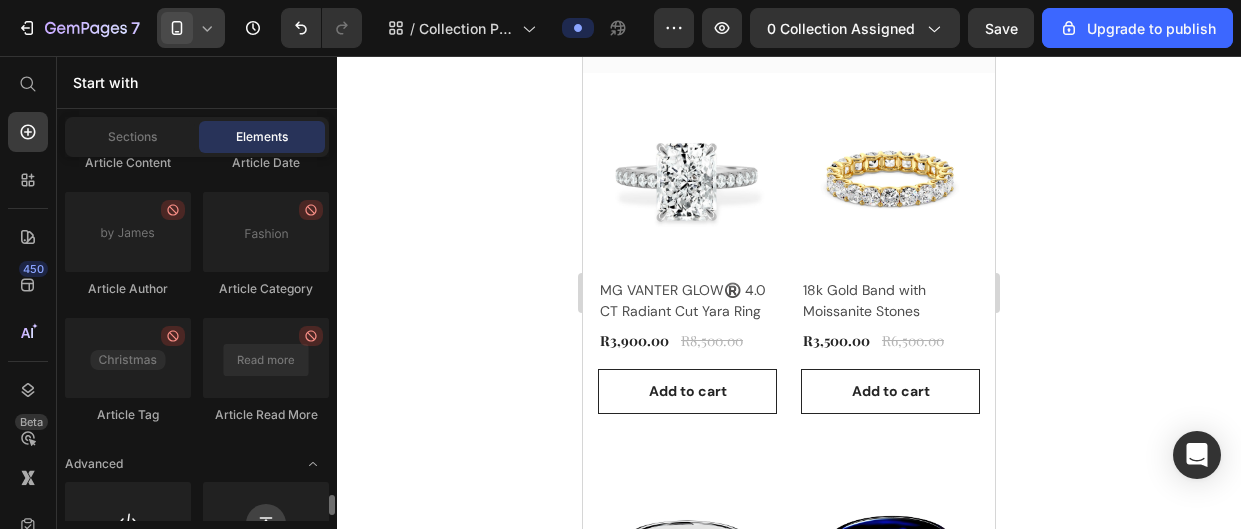scroll, scrollTop: 6250, scrollLeft: 0, axis: vertical 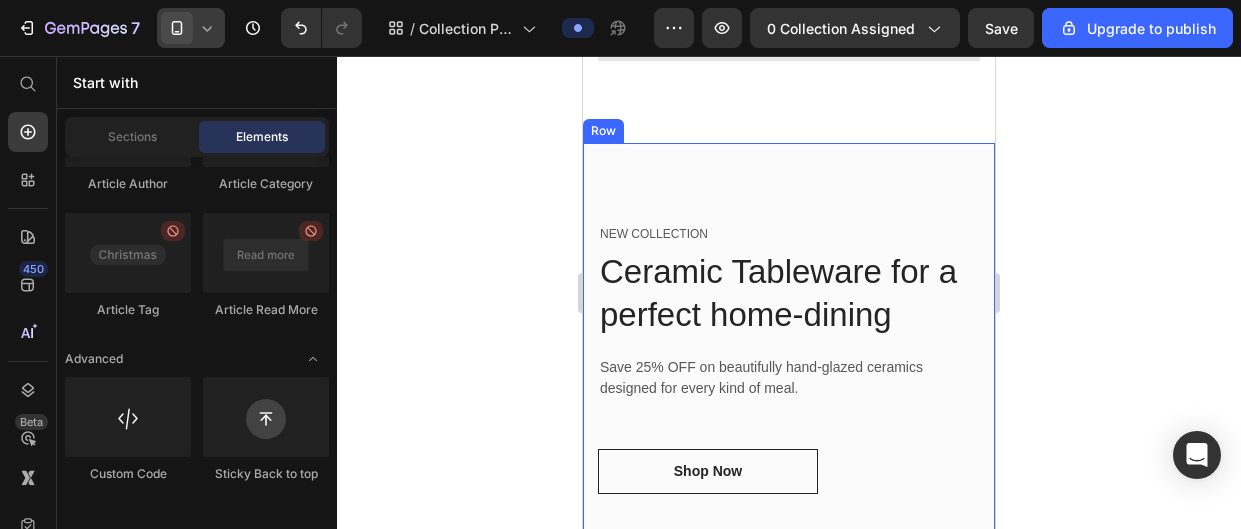 click on "NEW COLLECTION Text block Ceramic Tableware for a perfect home-dining Heading Save 25% OFF on beautifully hand-glazed ceramics designed for every kind of meal. Text block Shop Now Button Row" at bounding box center (789, 342) 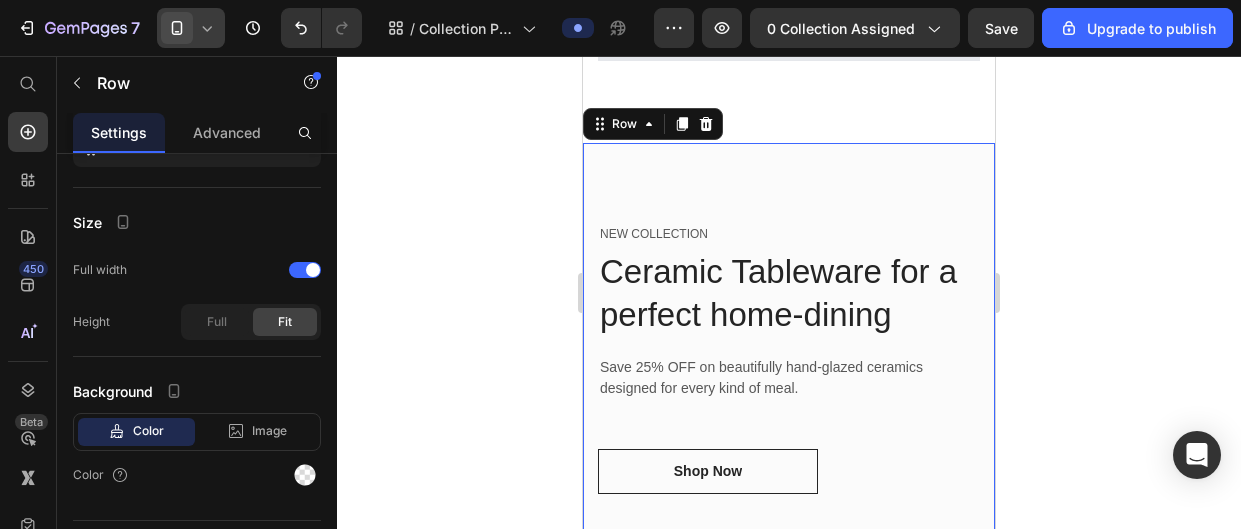 scroll, scrollTop: 0, scrollLeft: 0, axis: both 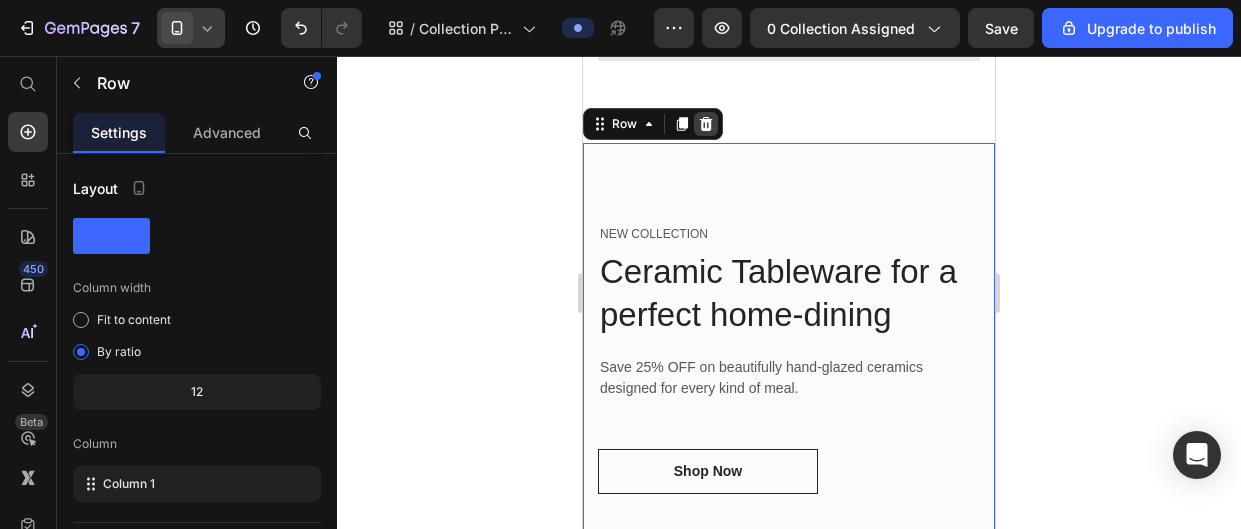 click 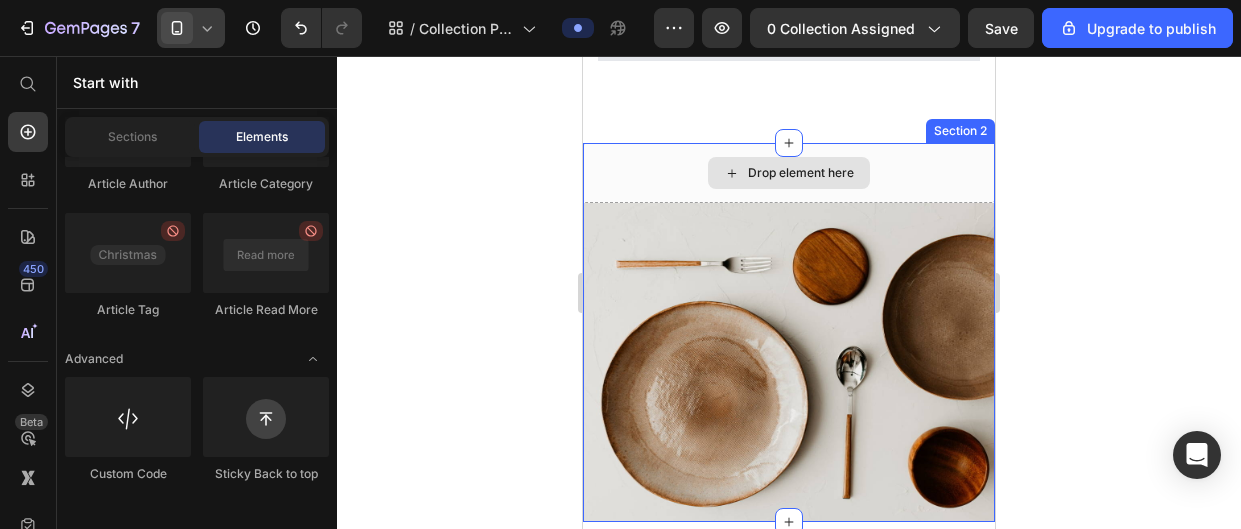 click on "Drop element here" at bounding box center (789, 173) 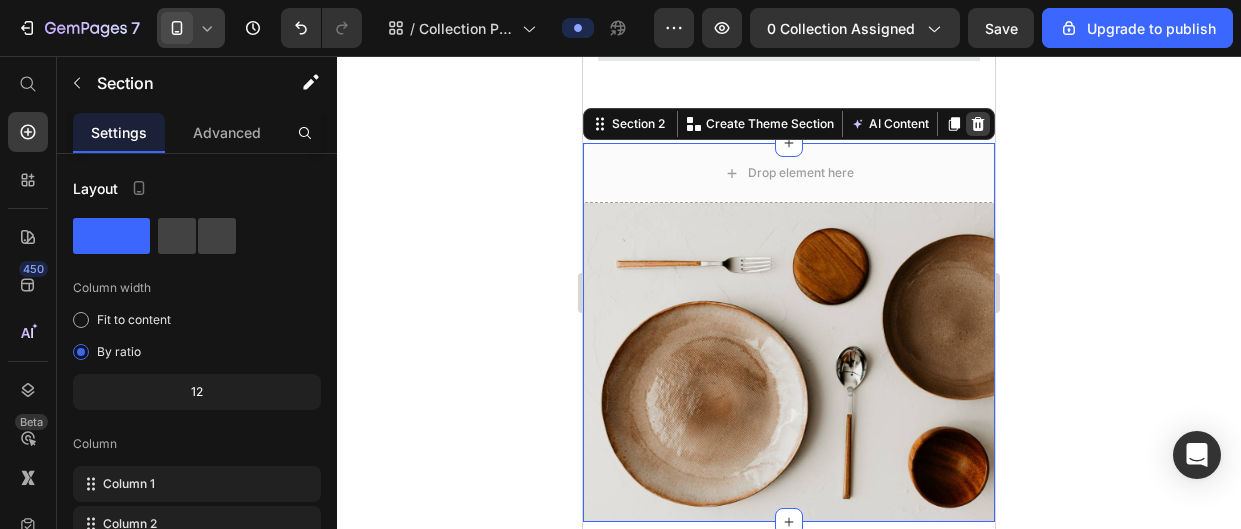 click 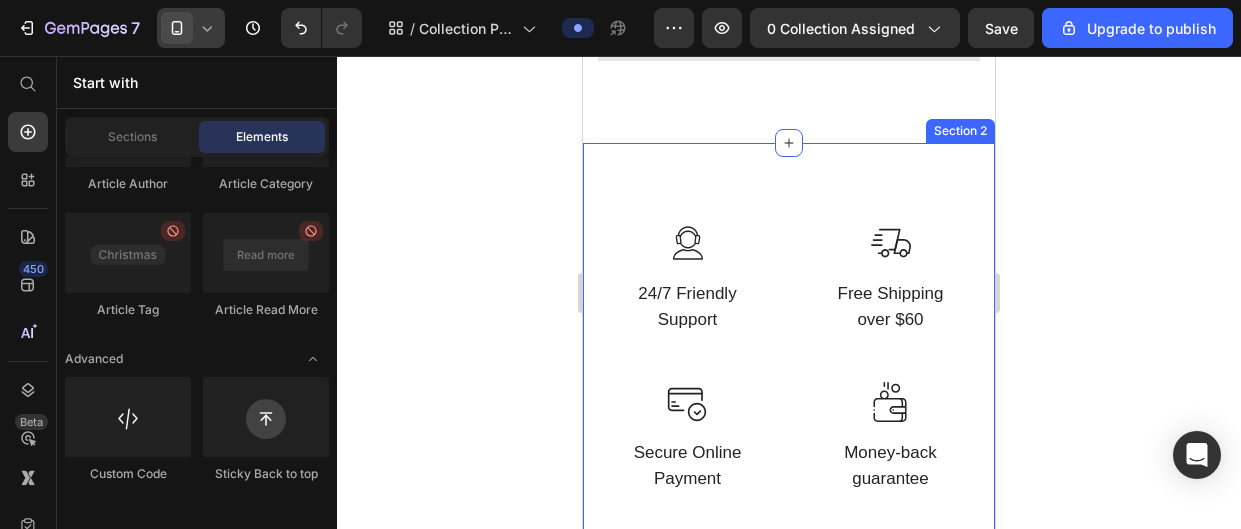 click on "Image 24/7 Friendly Support Text block Row Image Free Shipping over $60 Text block Row Image Secure Online Payment Text block Row Image Money-back guarantee Text block Row Row Section 2" at bounding box center (789, 382) 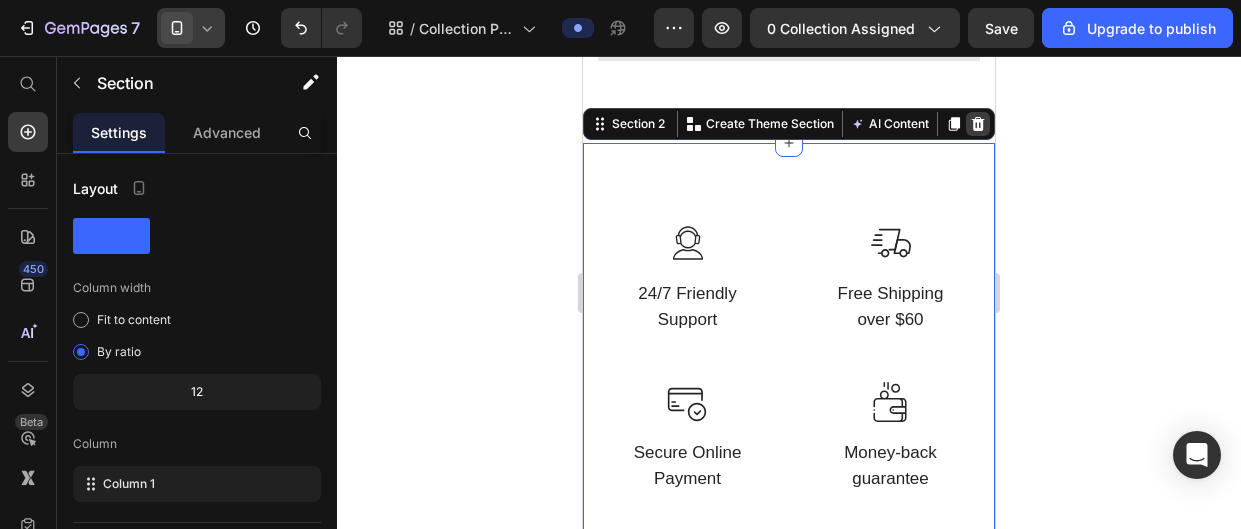 click 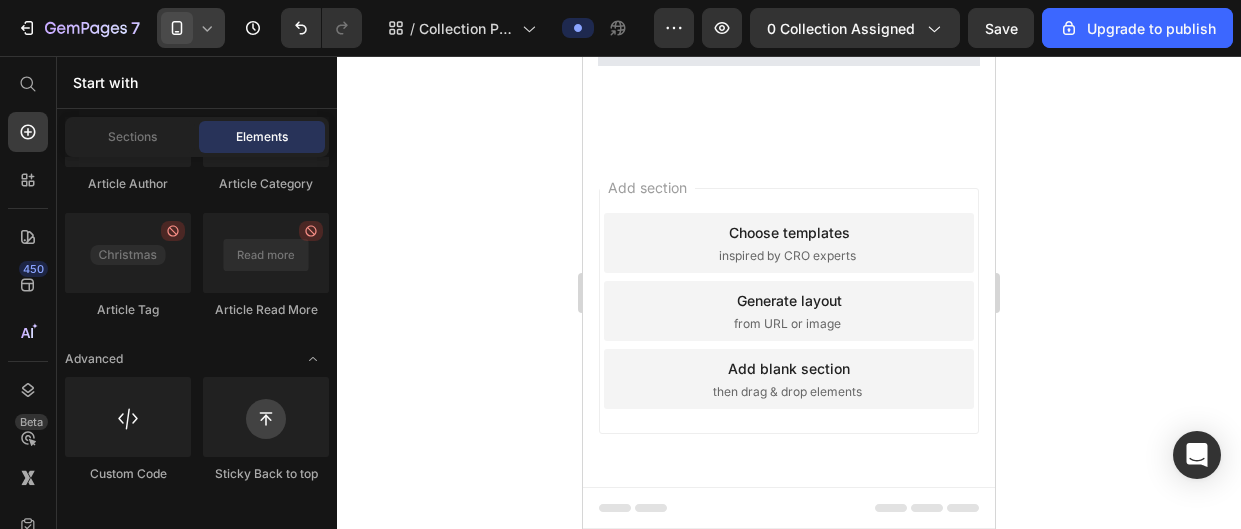 scroll, scrollTop: 31, scrollLeft: 0, axis: vertical 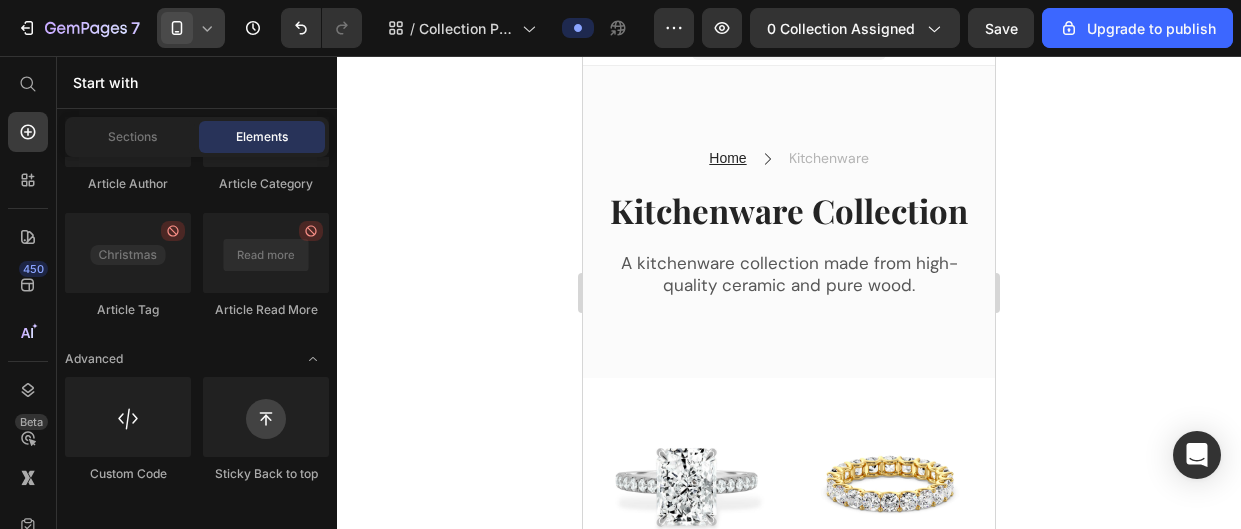 click 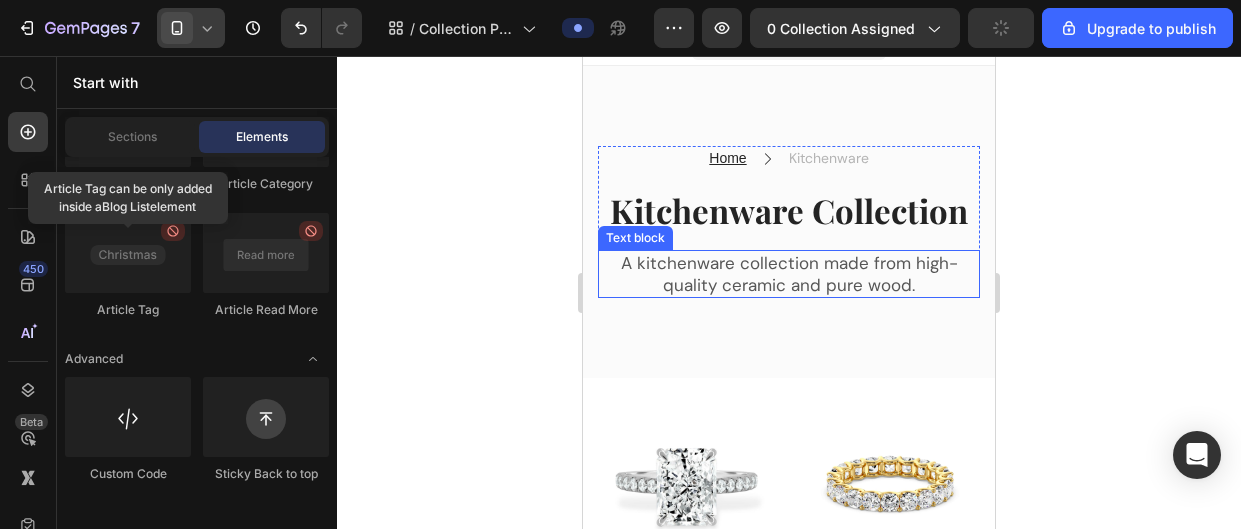 click on "A kitchenware collection made from high-quality ceramic and pure wood." at bounding box center [789, 274] 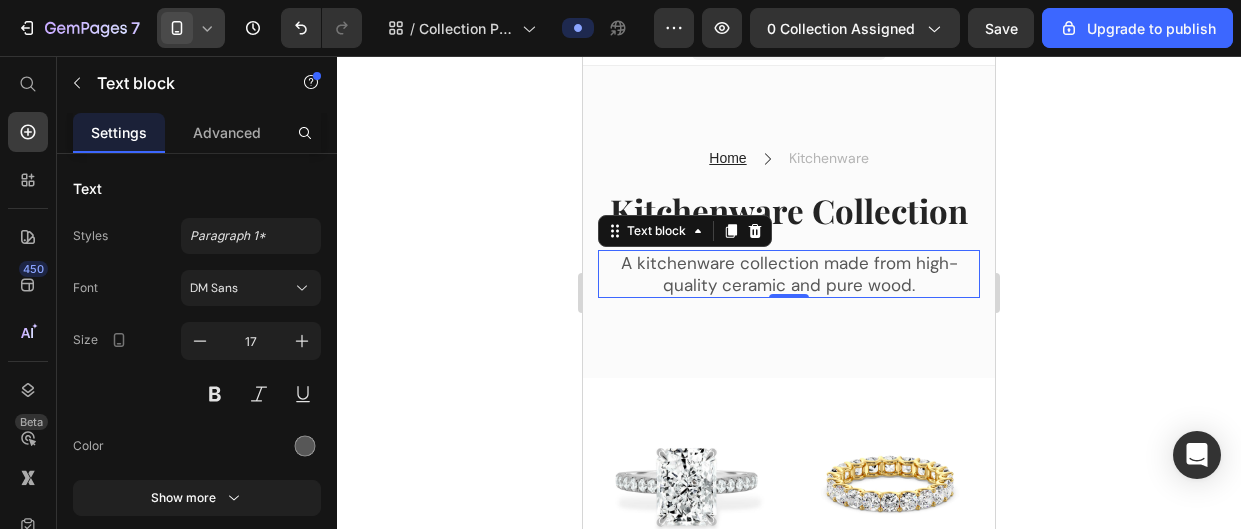click on "A kitchenware collection made from high-quality ceramic and pure wood." at bounding box center (789, 274) 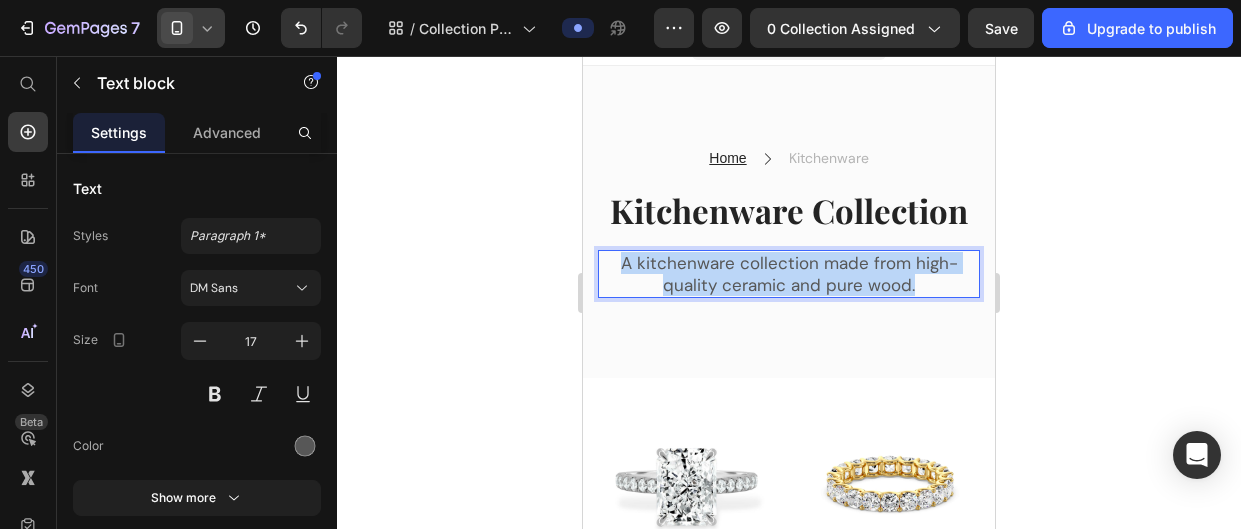 drag, startPoint x: 913, startPoint y: 282, endPoint x: 613, endPoint y: 254, distance: 301.30383 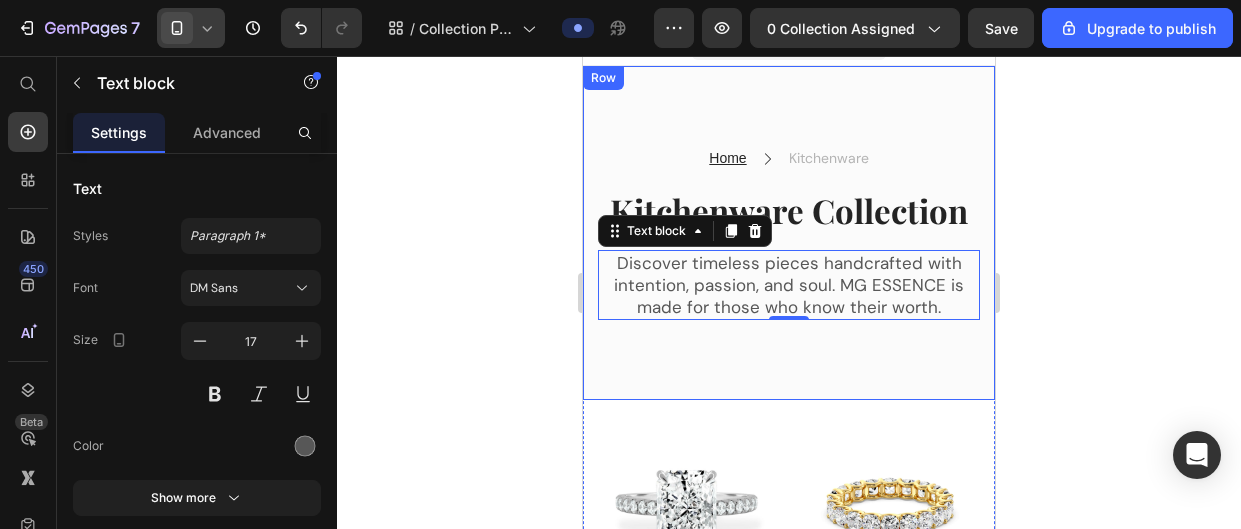 click 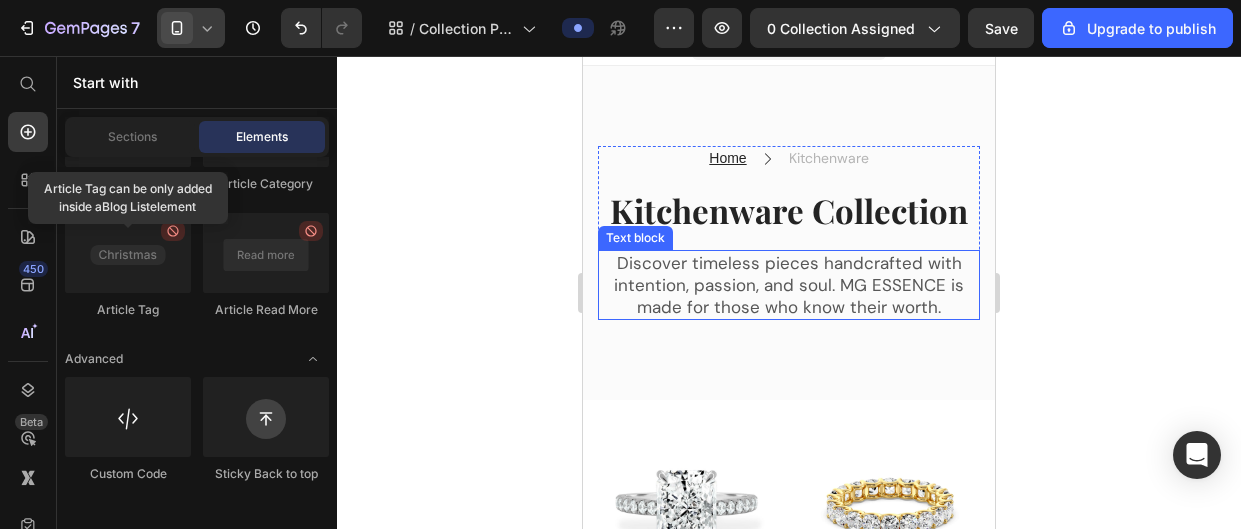 click on "Discover timeless pieces handcrafted with intention, passion, and soul. MG ESSENCE is made for those who know their worth." at bounding box center [789, 285] 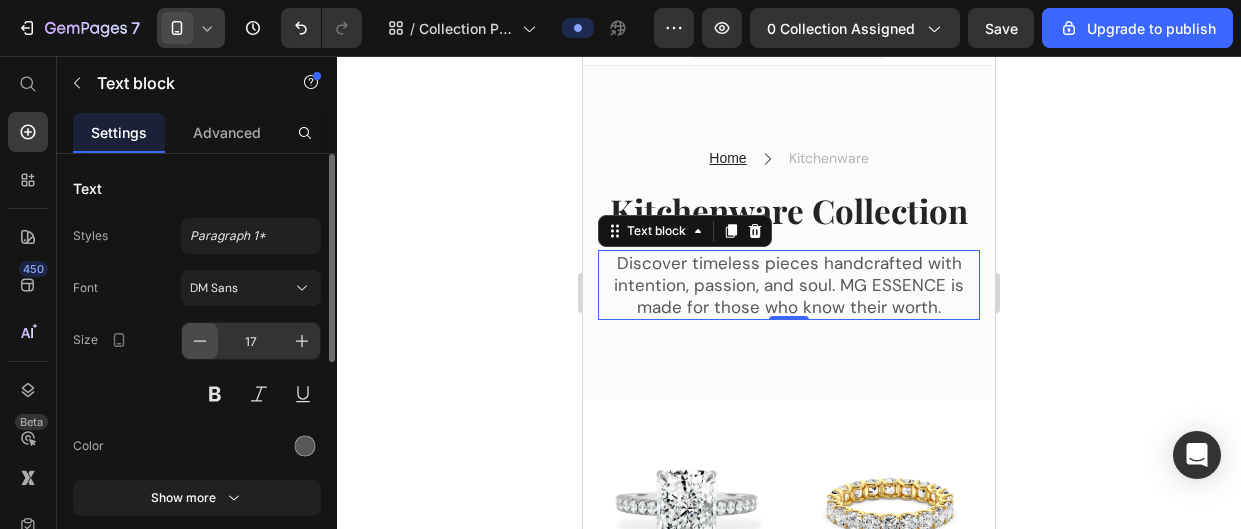 click 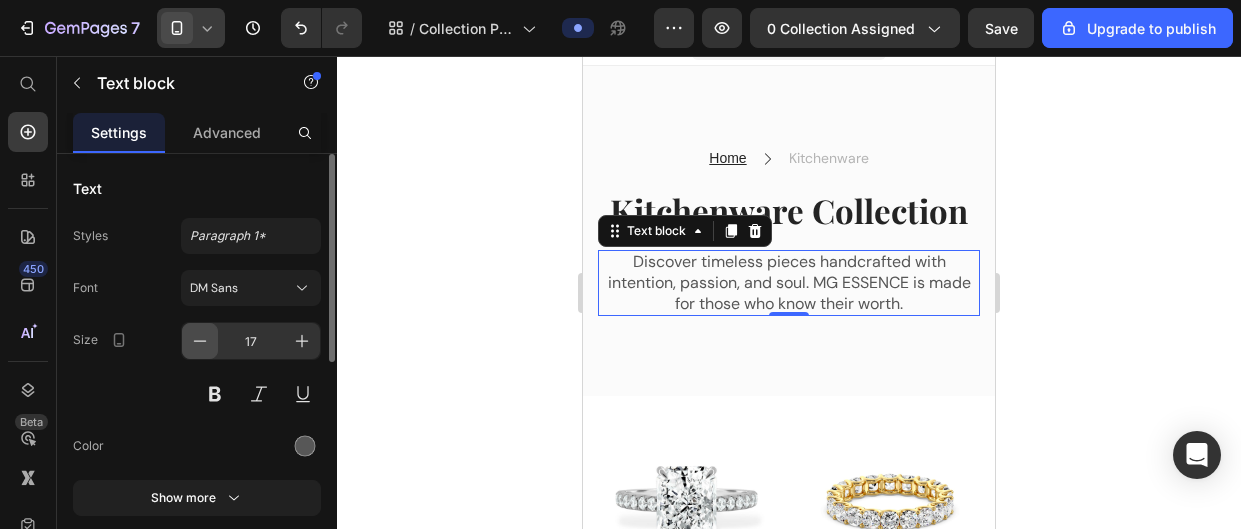 click 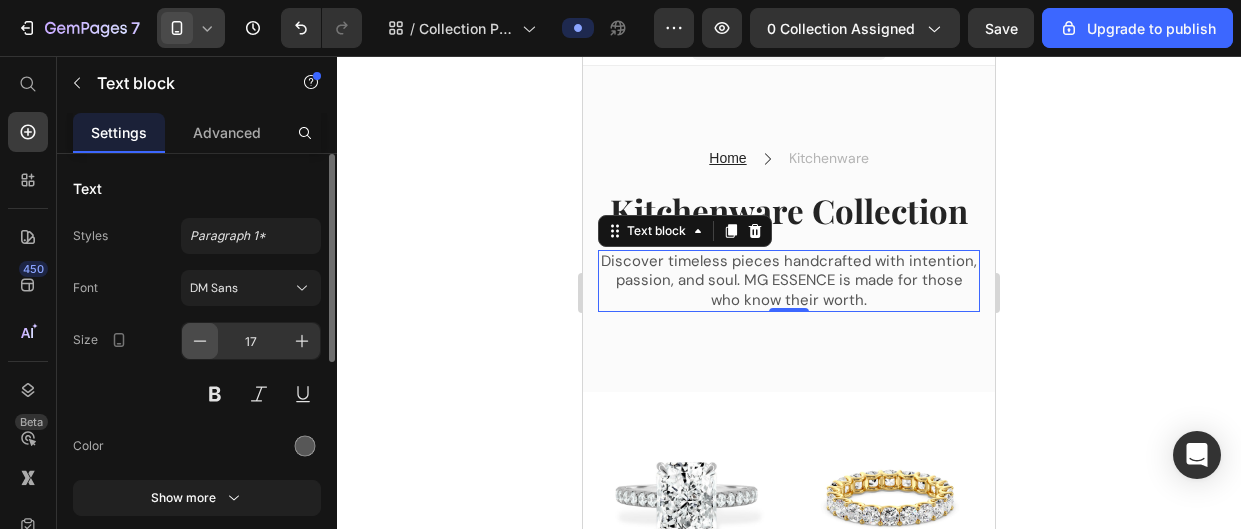 click 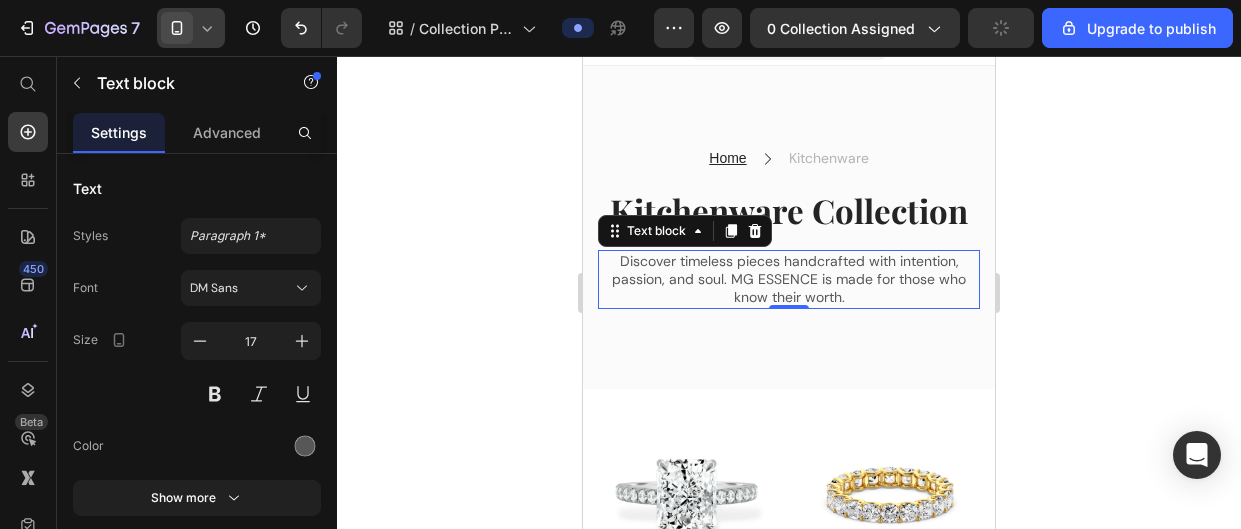click 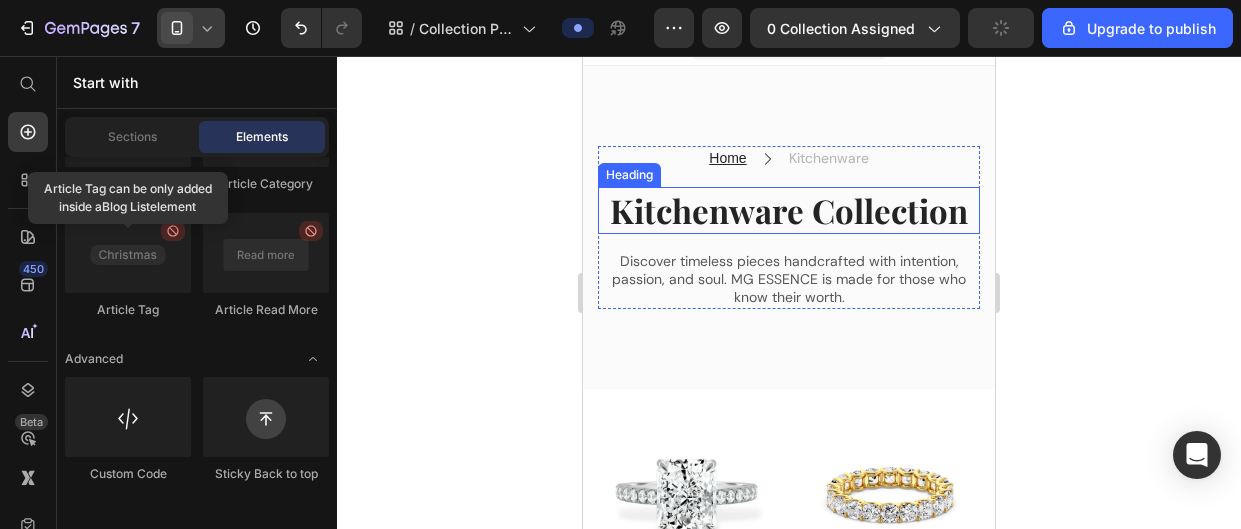 click on "Kitchenware Collection" at bounding box center [789, 210] 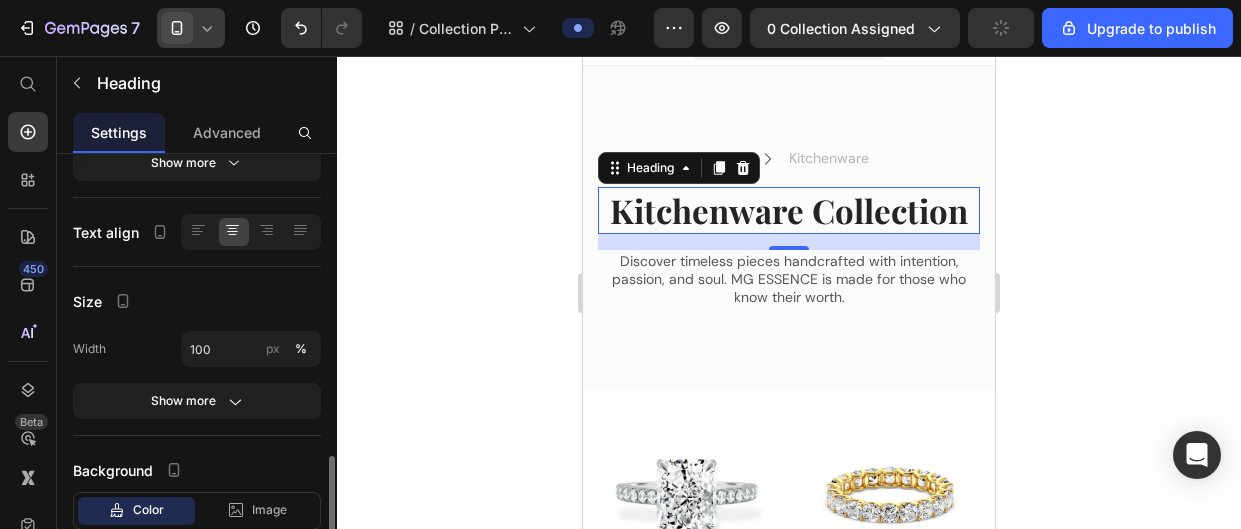 scroll, scrollTop: 446, scrollLeft: 0, axis: vertical 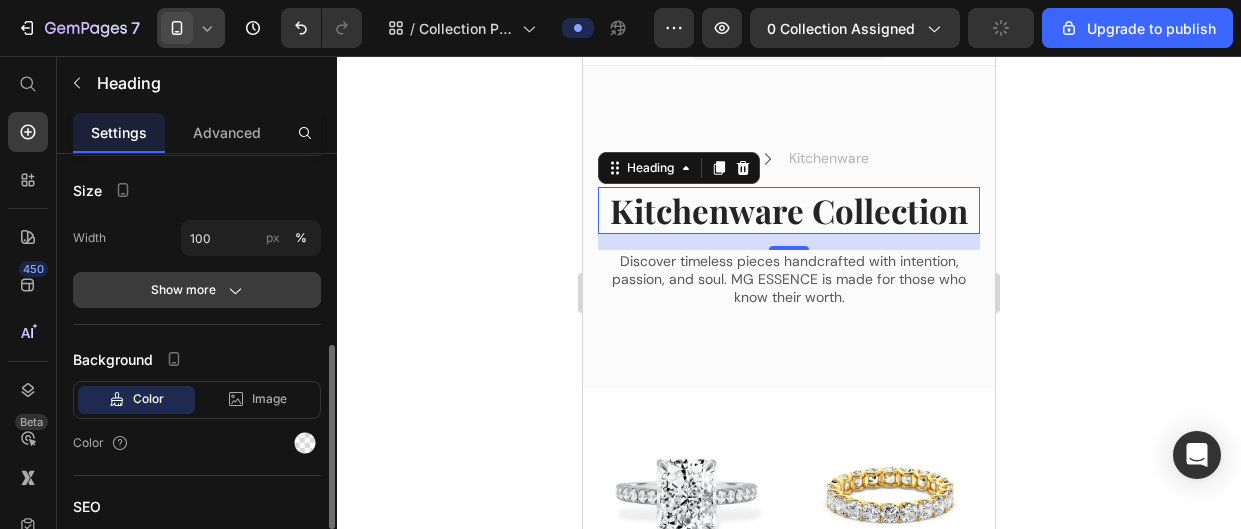 click 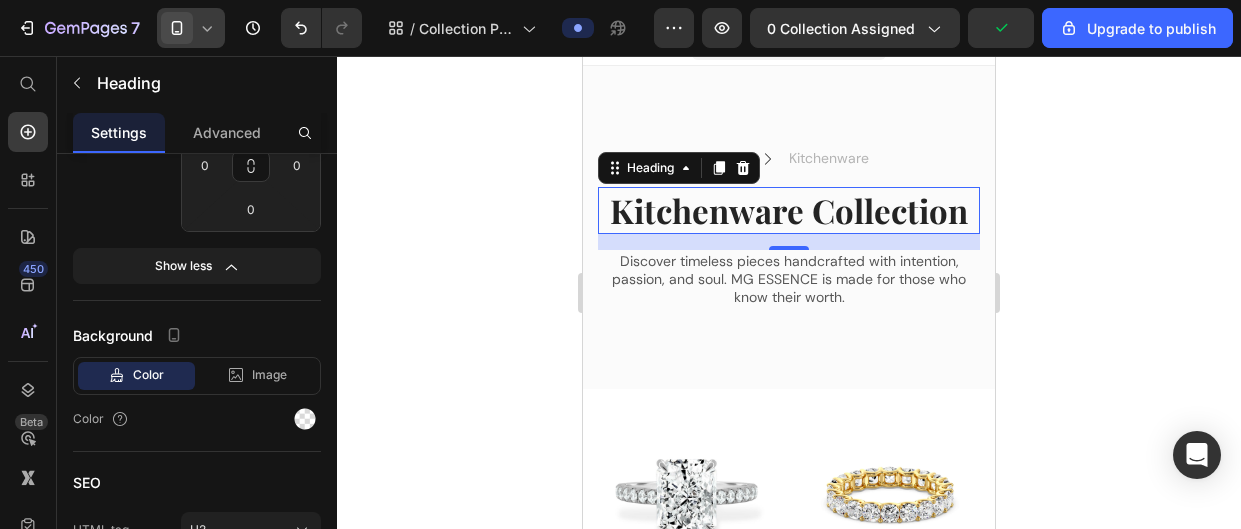 scroll, scrollTop: 779, scrollLeft: 0, axis: vertical 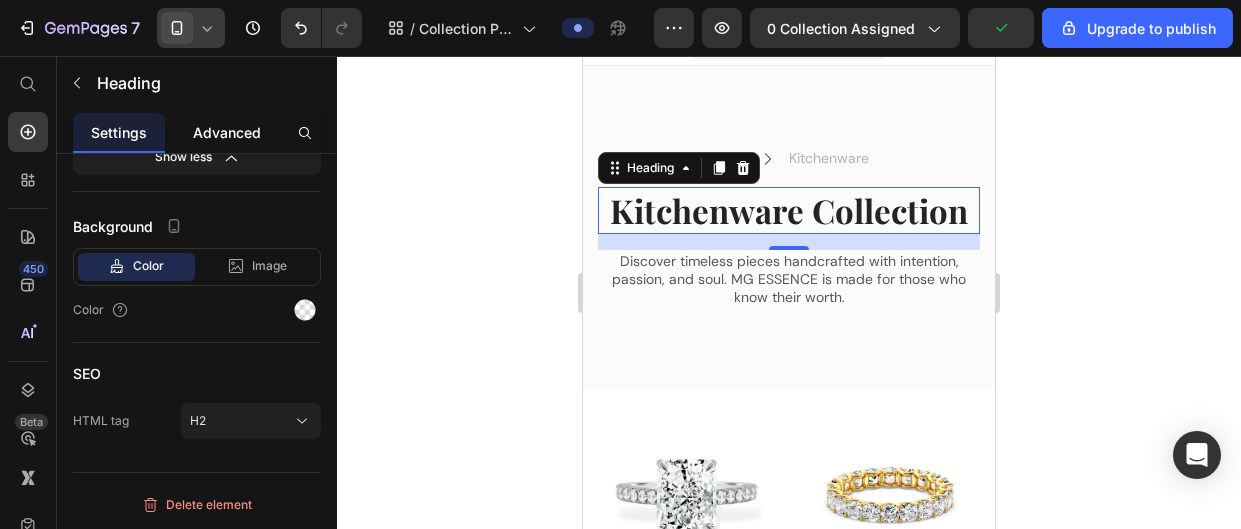 click on "Advanced" at bounding box center (227, 132) 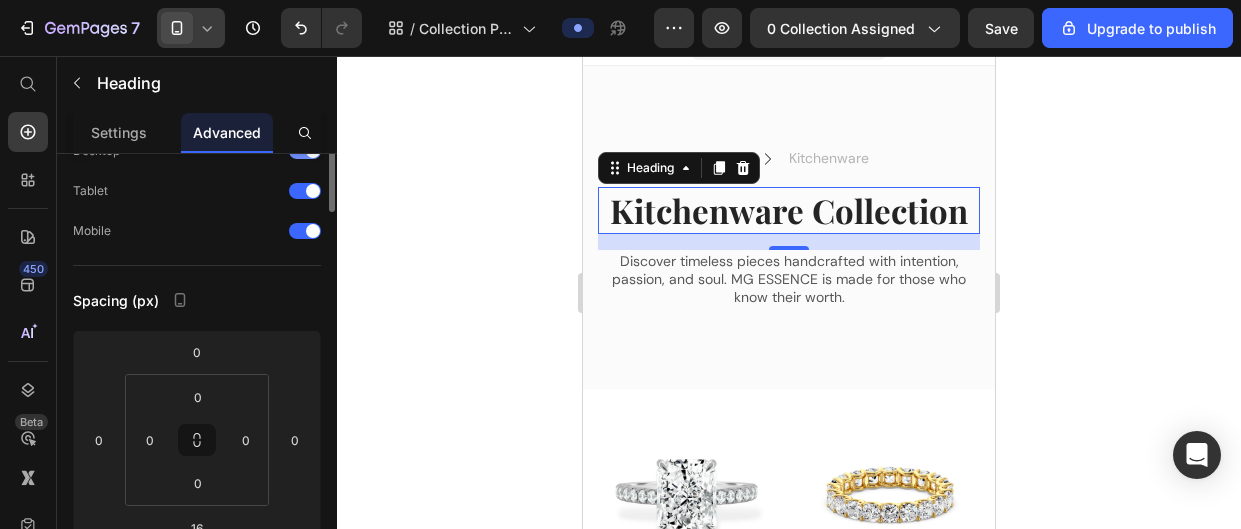 scroll, scrollTop: 0, scrollLeft: 0, axis: both 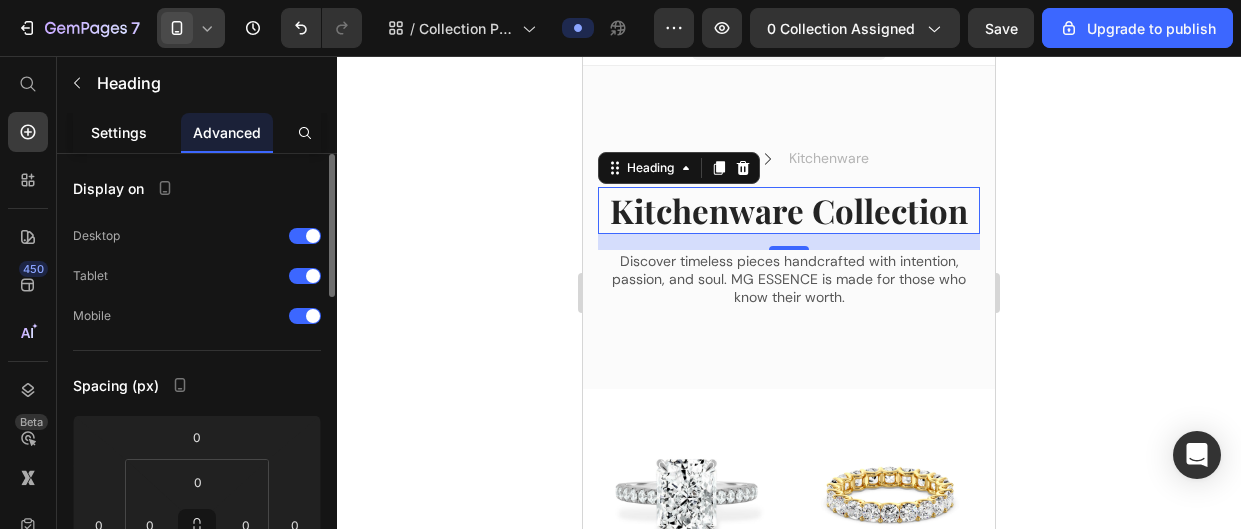 click on "Settings" 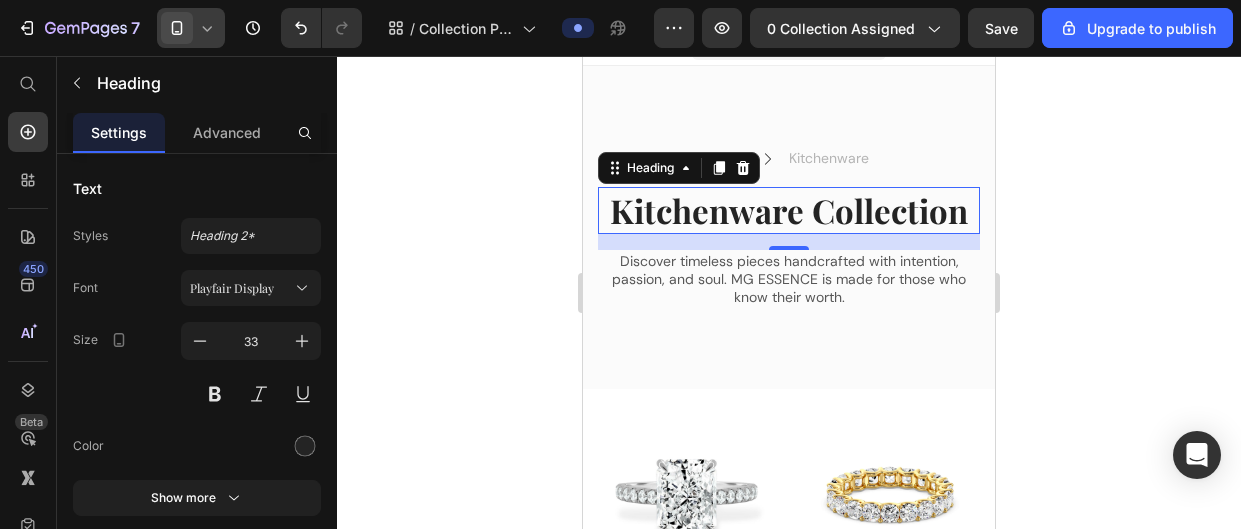 click on "Kitchenware Collection" at bounding box center [789, 210] 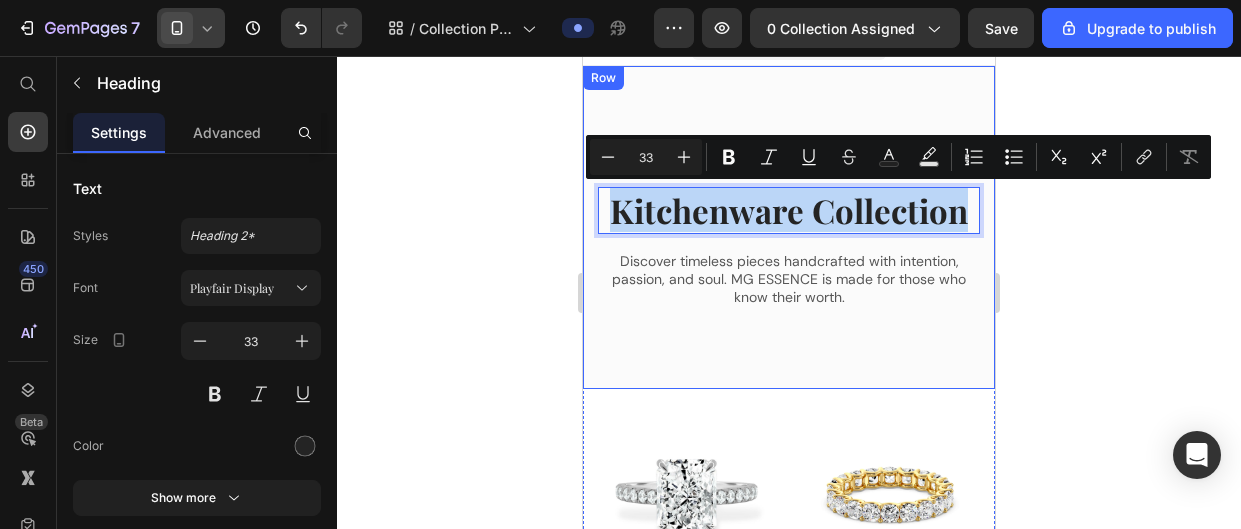drag, startPoint x: 966, startPoint y: 210, endPoint x: 582, endPoint y: 227, distance: 384.37613 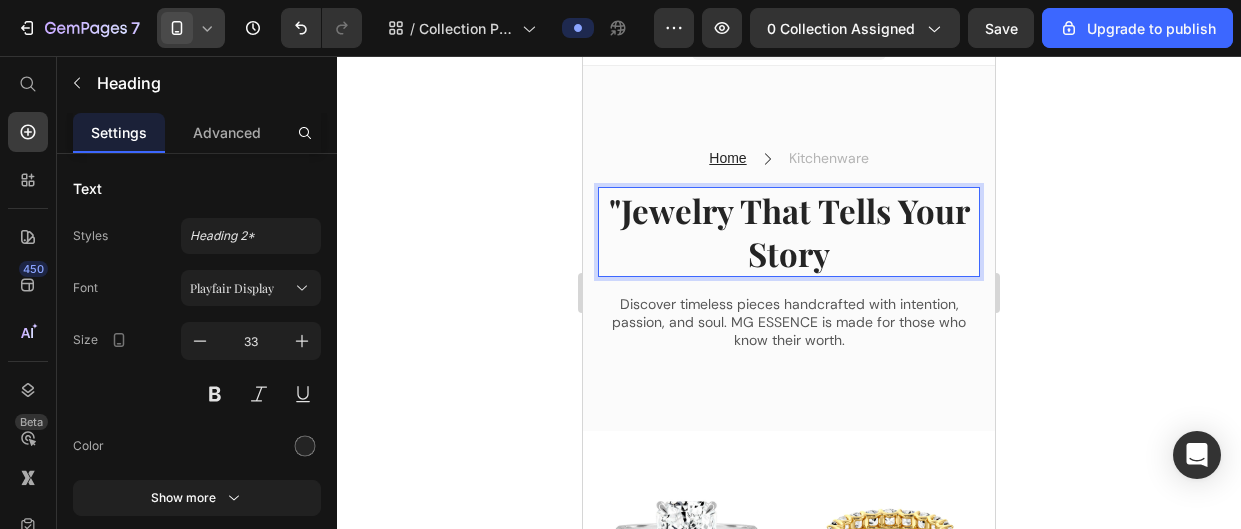 click on ""Jewelry That Tells Your Story" at bounding box center [789, 232] 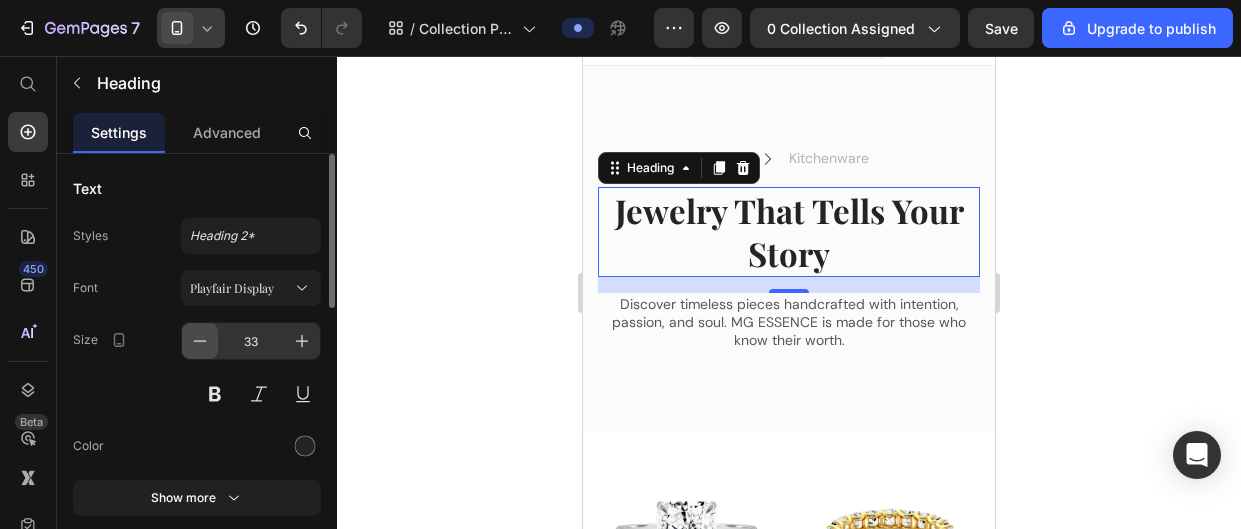 click 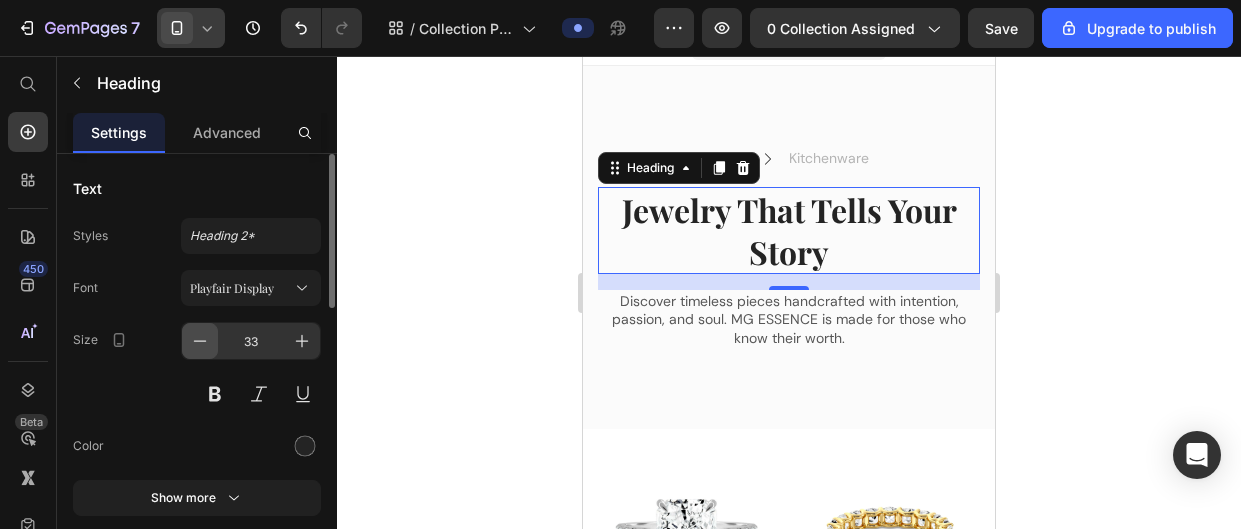 click 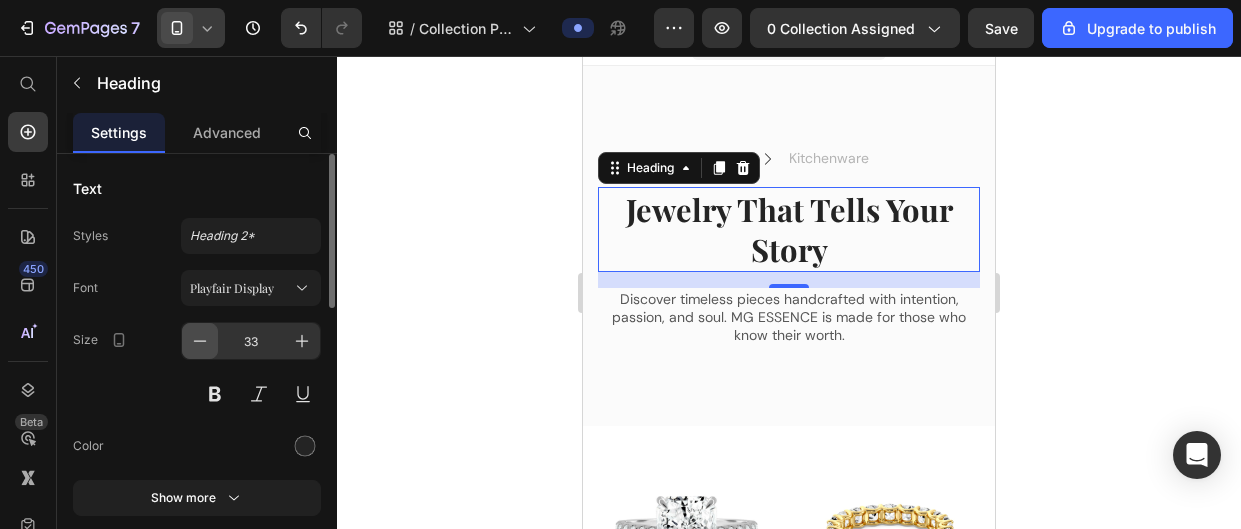 click 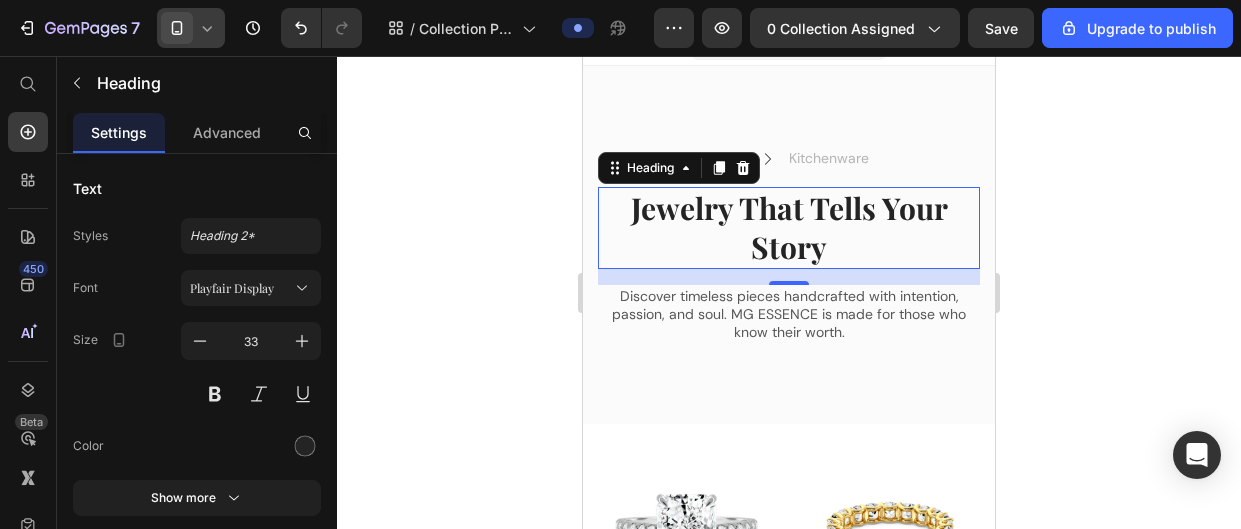 click 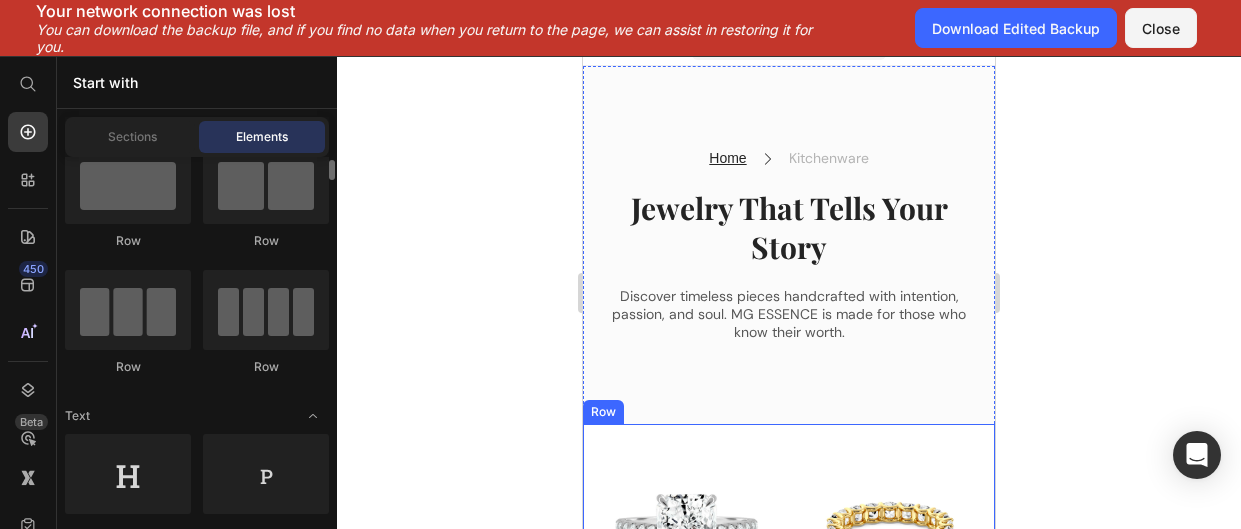 scroll, scrollTop: 0, scrollLeft: 0, axis: both 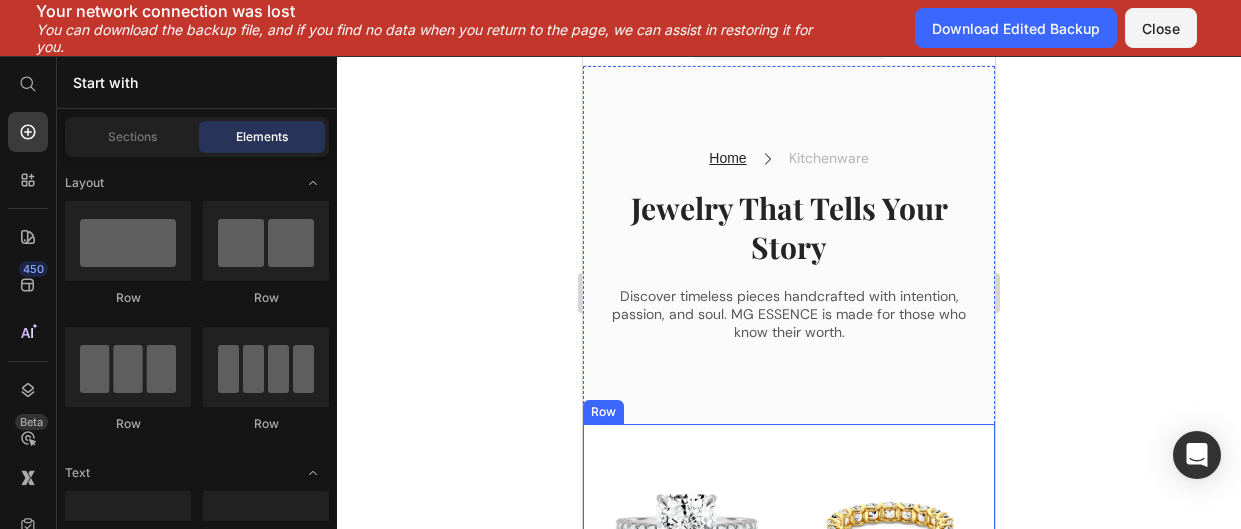 click 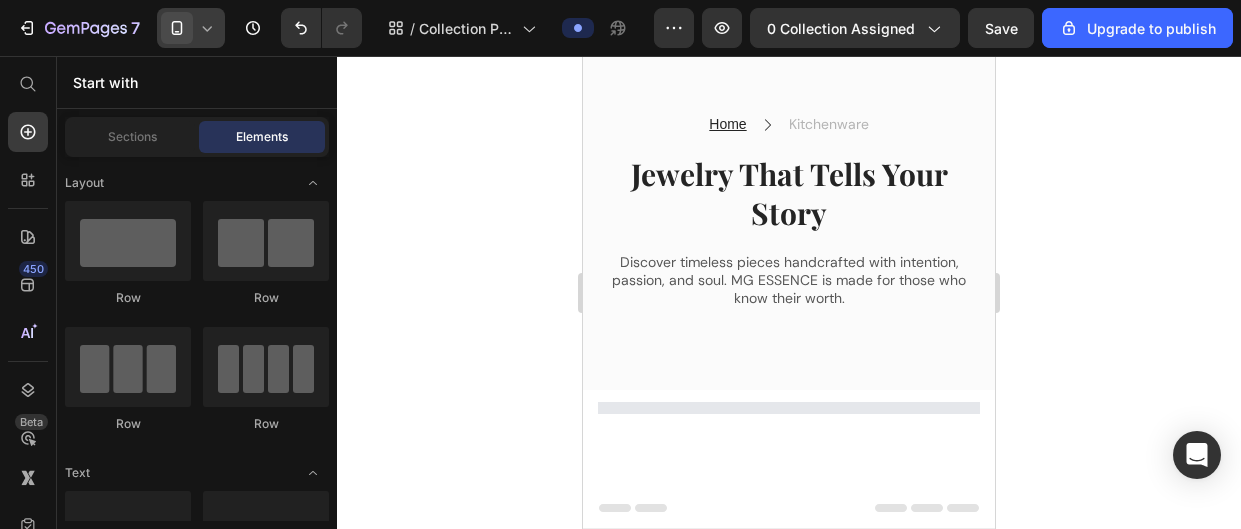 scroll, scrollTop: 0, scrollLeft: 0, axis: both 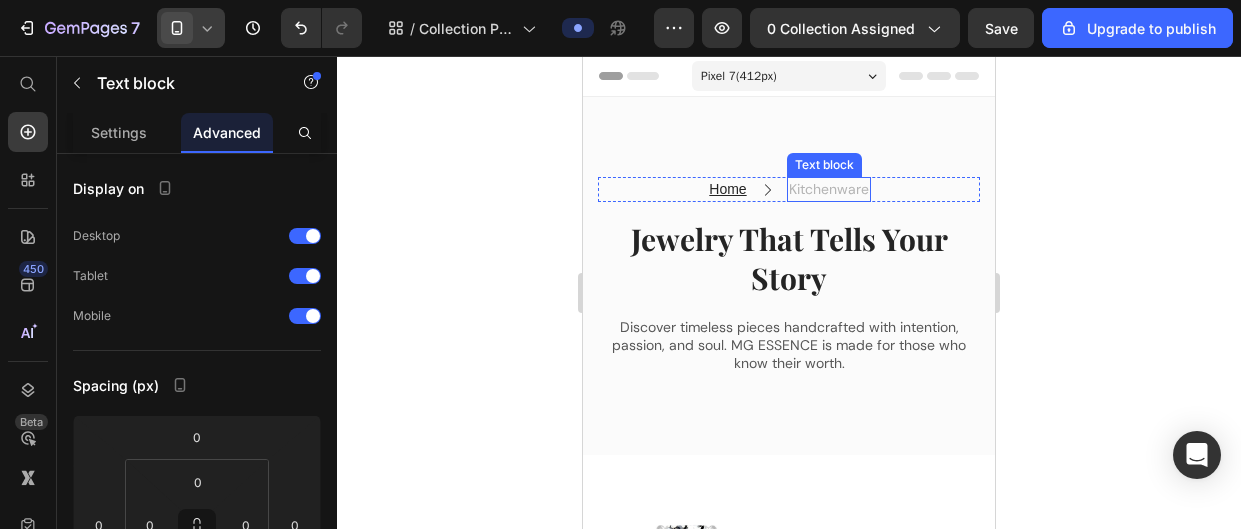 click on "Kitchenware" at bounding box center [829, 189] 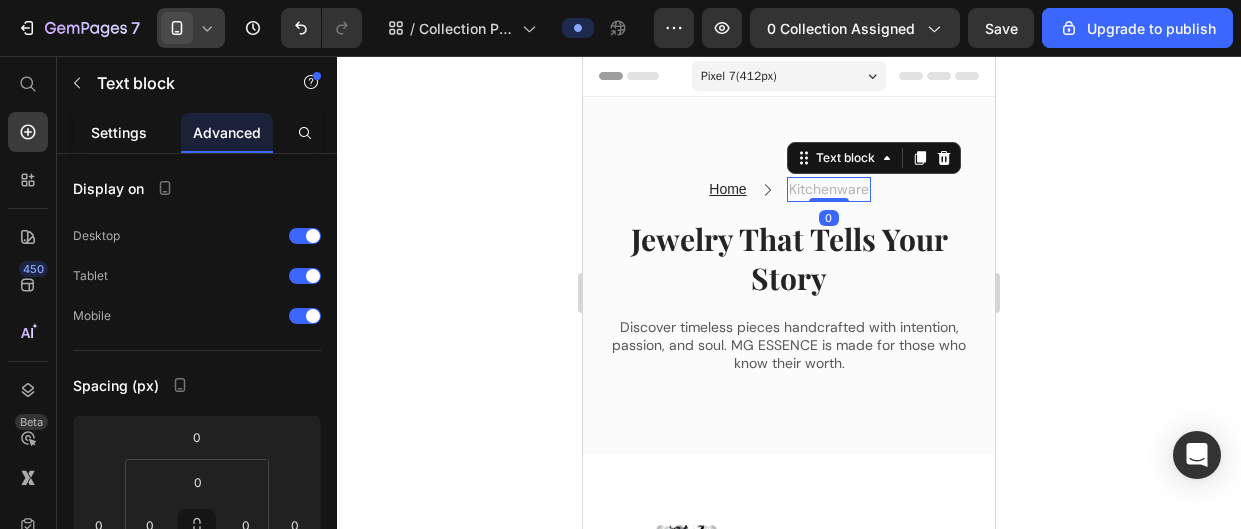 click on "Settings" at bounding box center [119, 132] 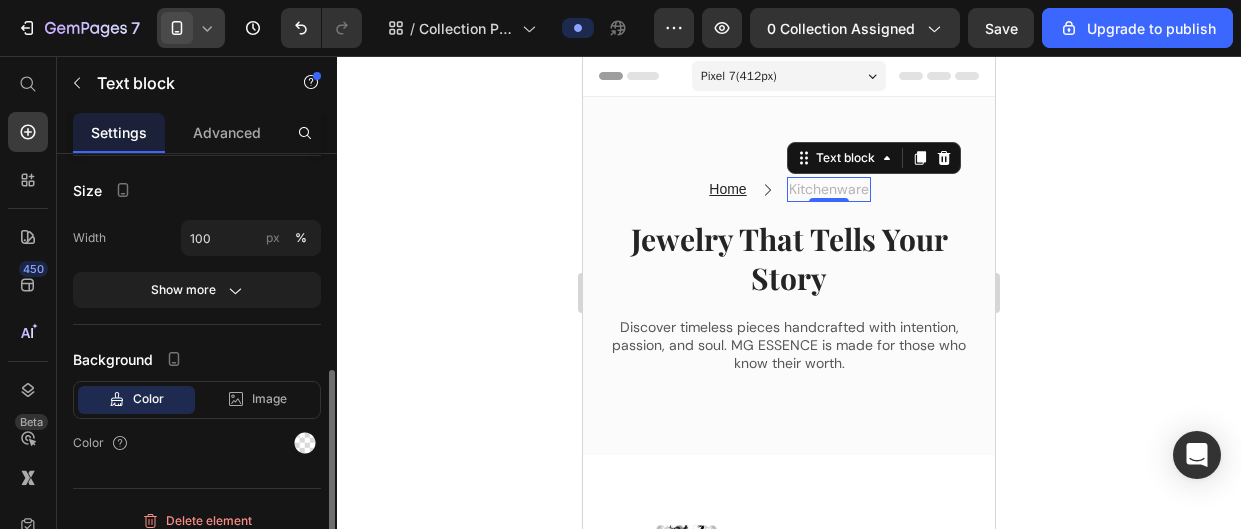scroll, scrollTop: 462, scrollLeft: 0, axis: vertical 